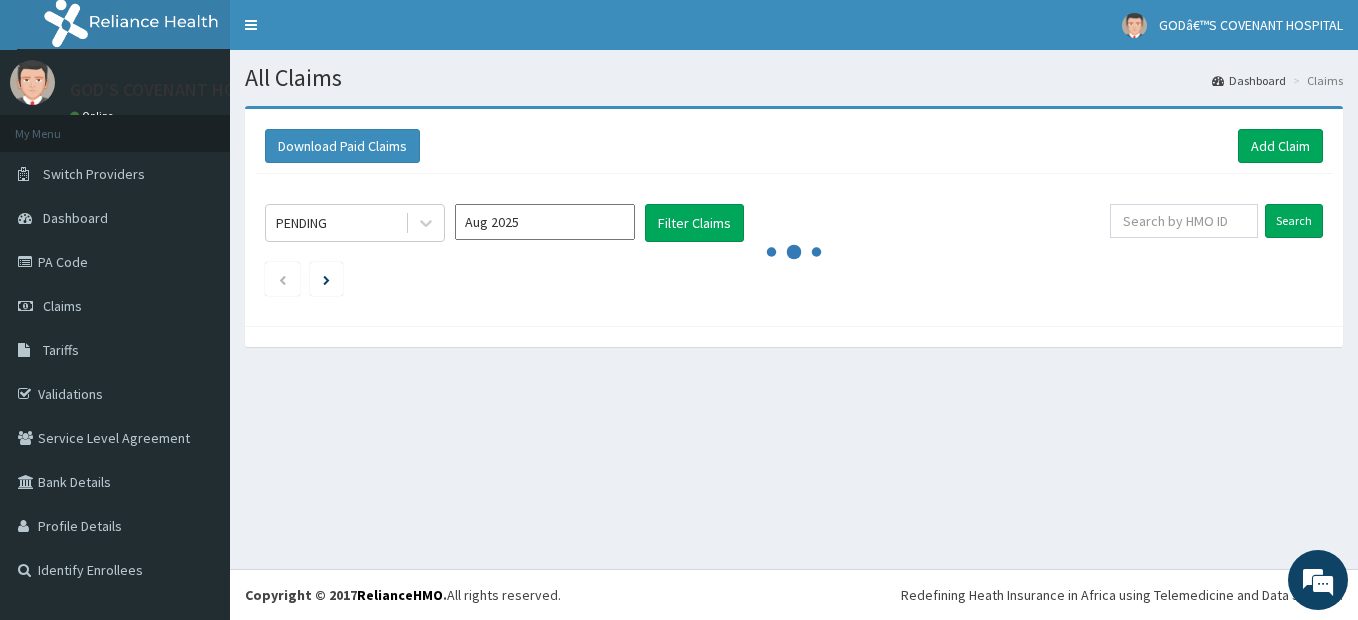 scroll, scrollTop: 0, scrollLeft: 0, axis: both 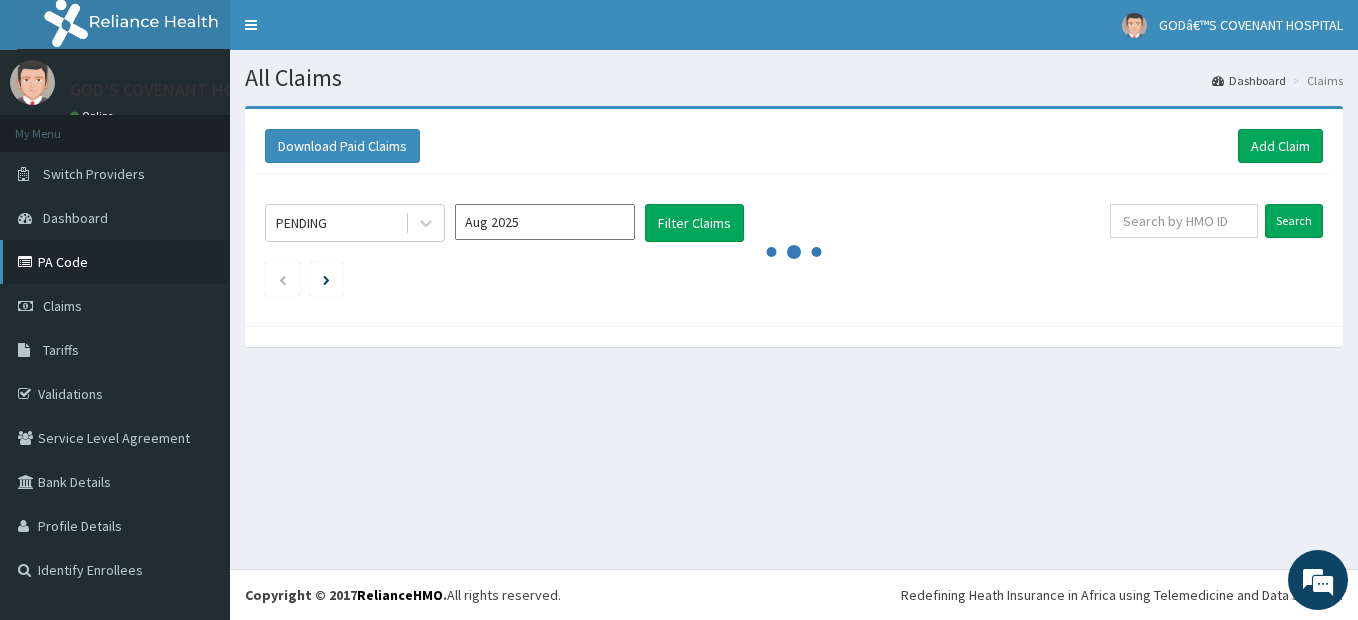 click on "PA Code" at bounding box center (115, 262) 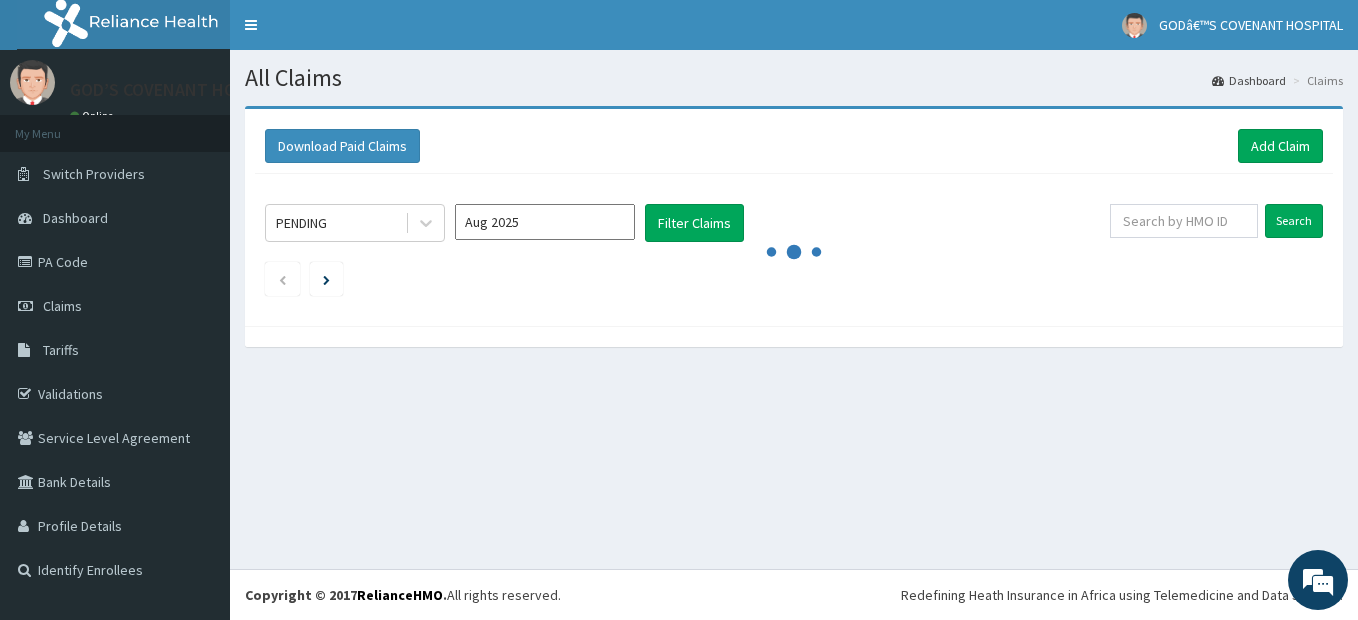 scroll, scrollTop: 0, scrollLeft: 0, axis: both 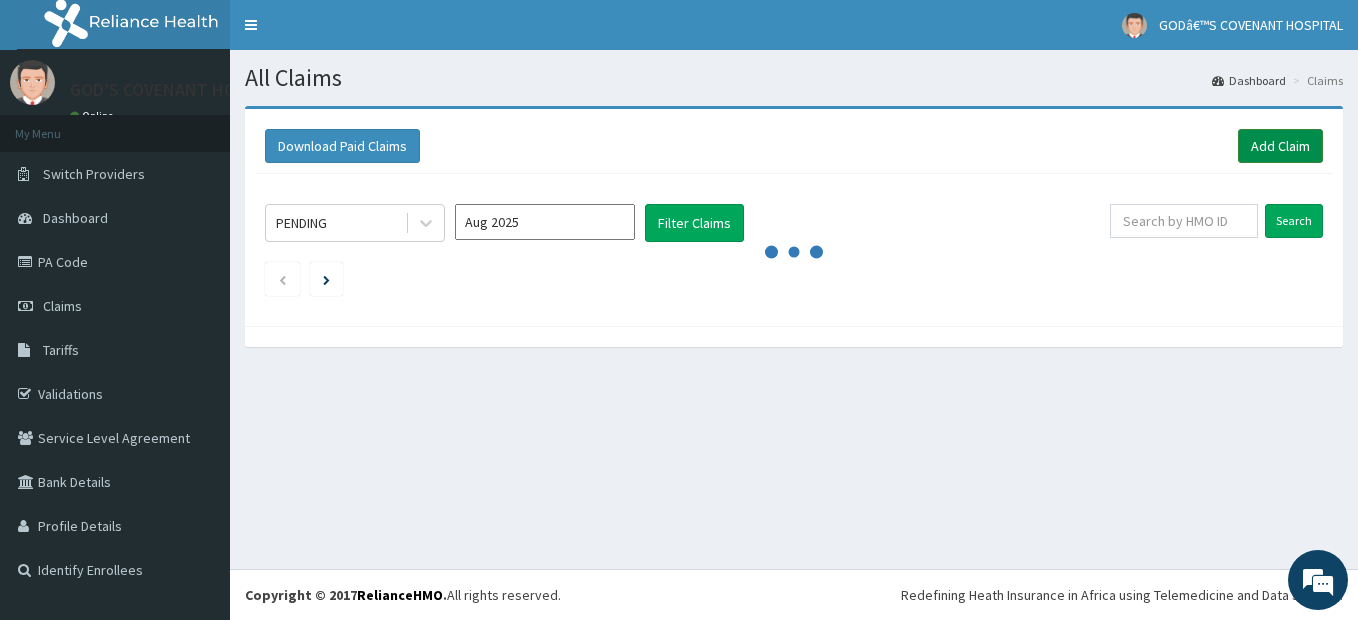 click on "Add Claim" at bounding box center [1280, 146] 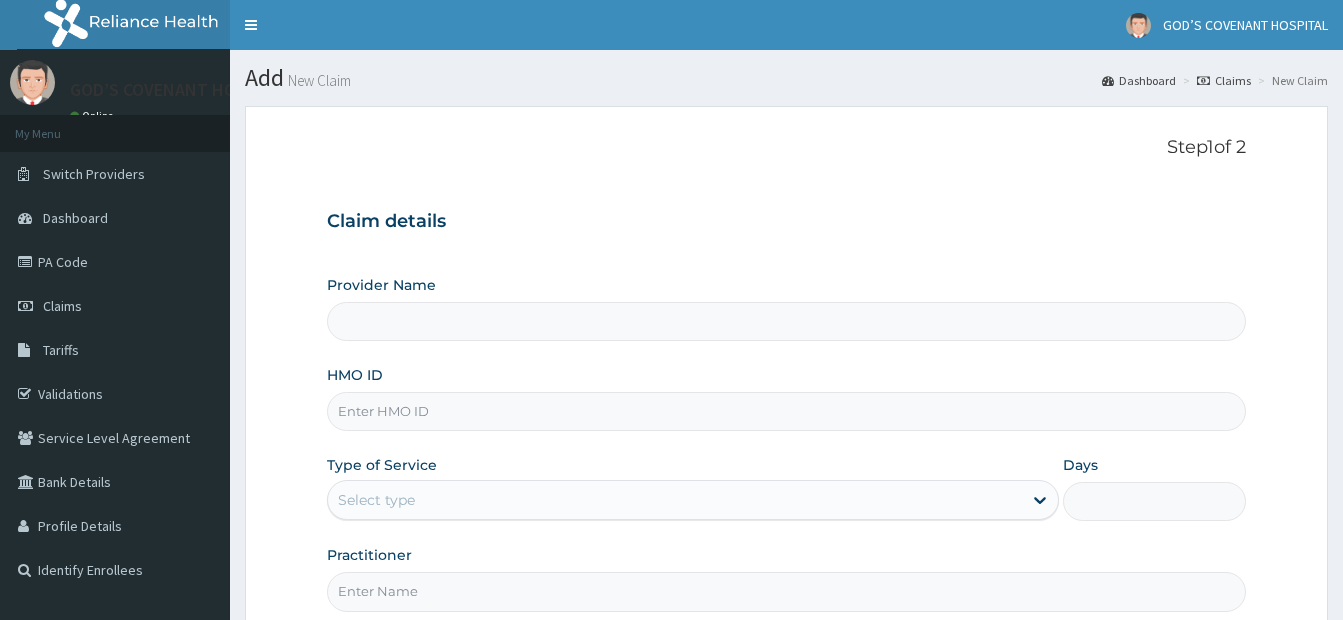 scroll, scrollTop: 0, scrollLeft: 0, axis: both 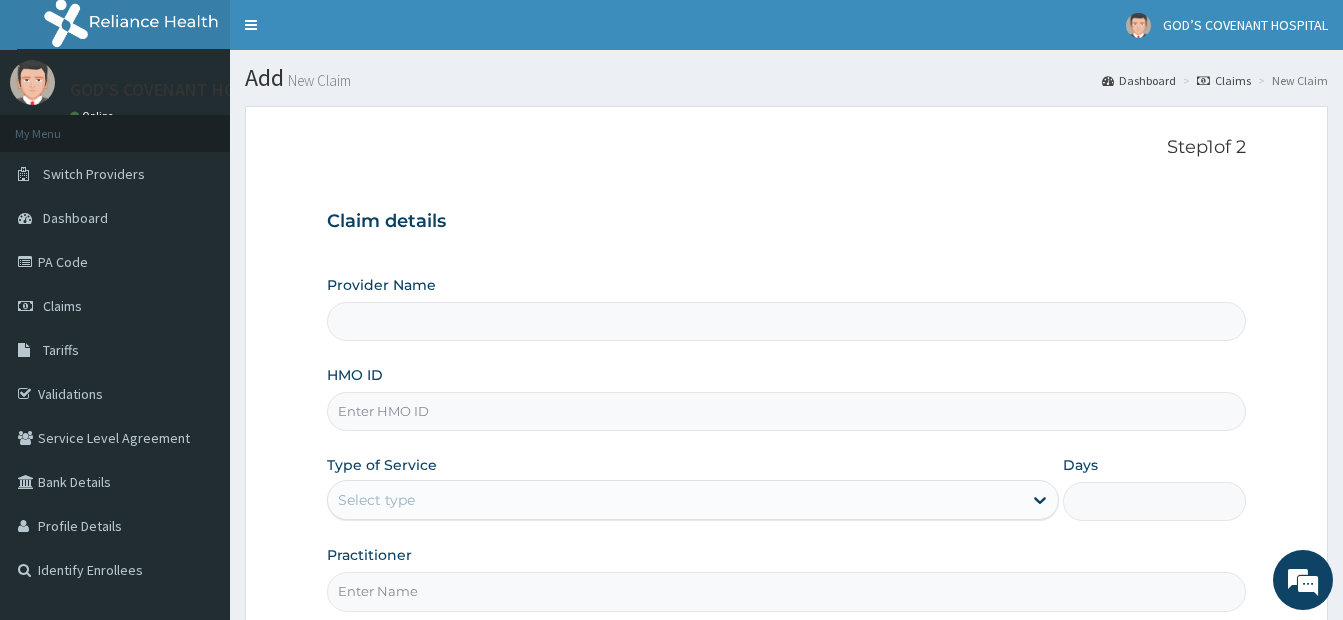 type on "GOD’S COVENANT HOSPITAL" 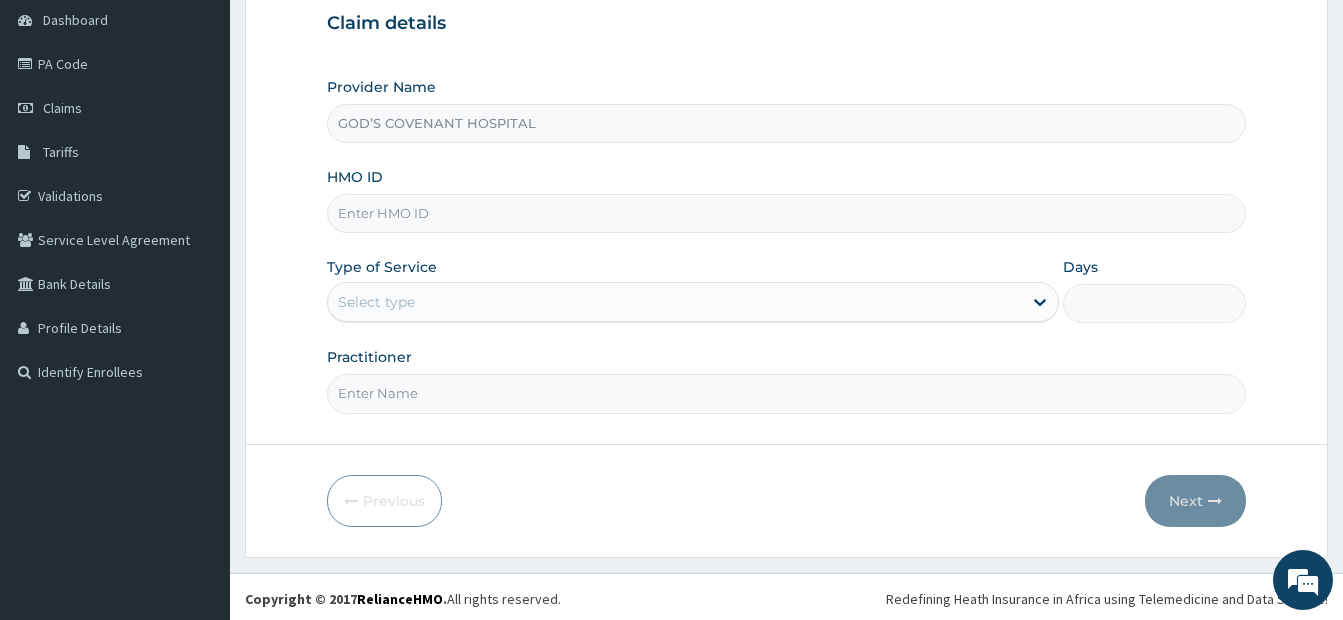 scroll, scrollTop: 200, scrollLeft: 0, axis: vertical 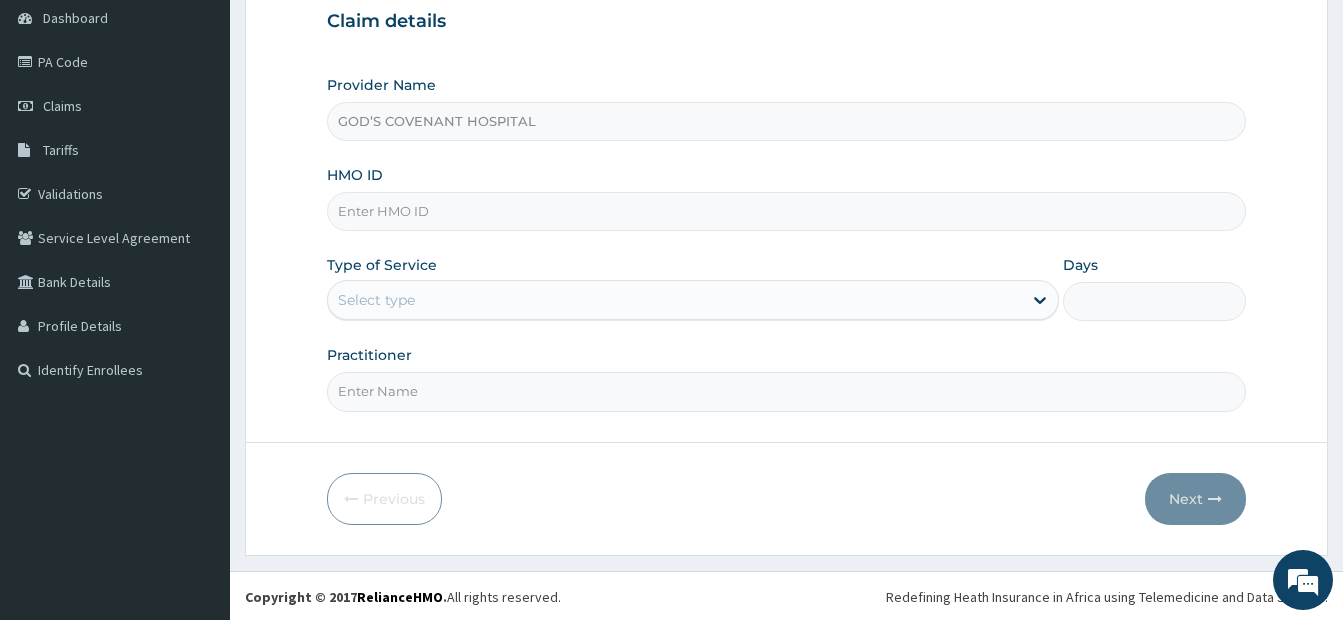 click on "Practitioner" at bounding box center (786, 391) 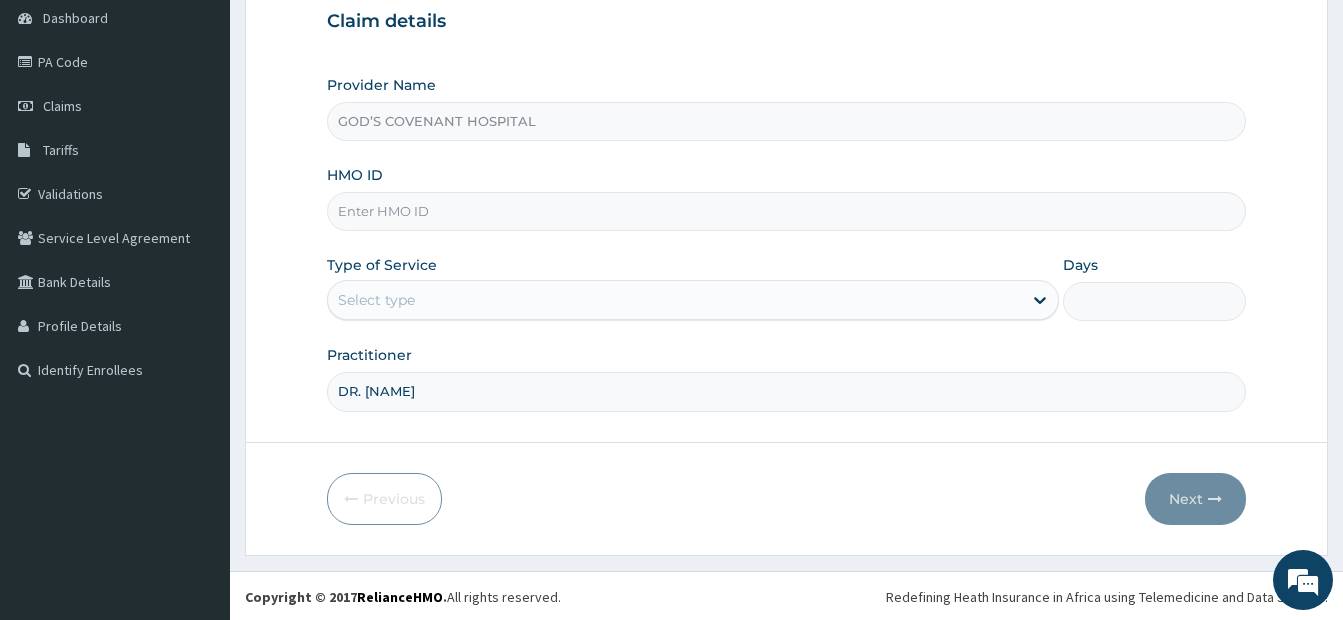 type on "YSS/10204/A" 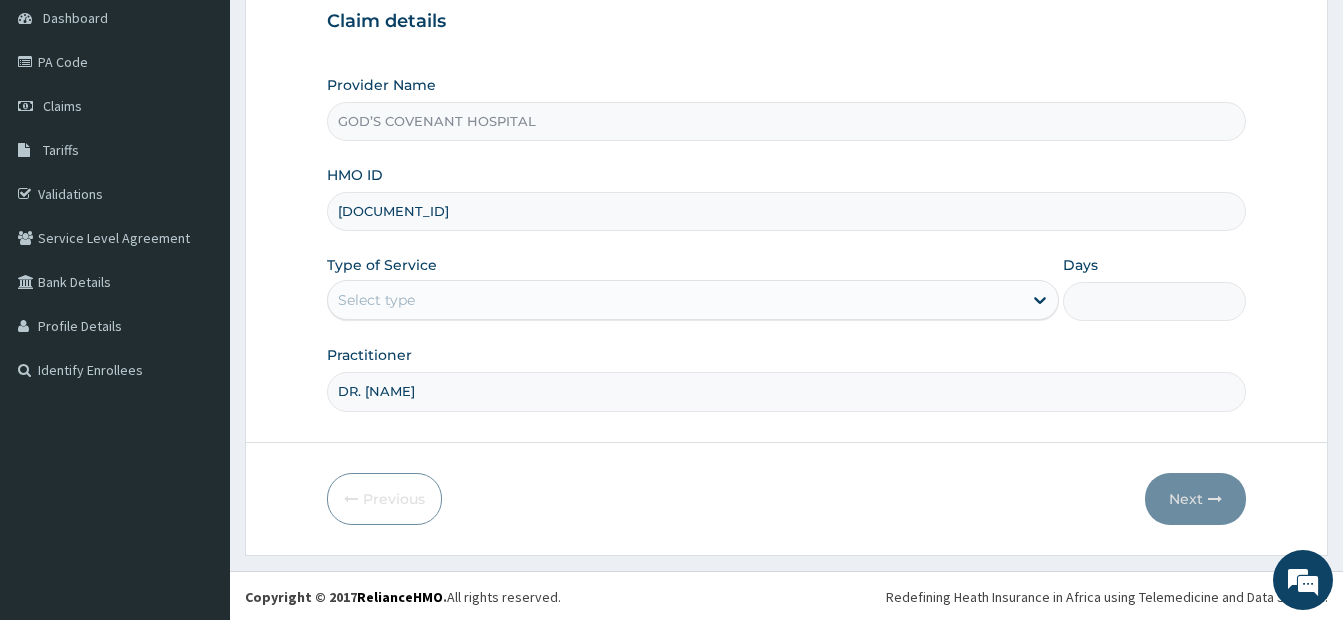type on "1" 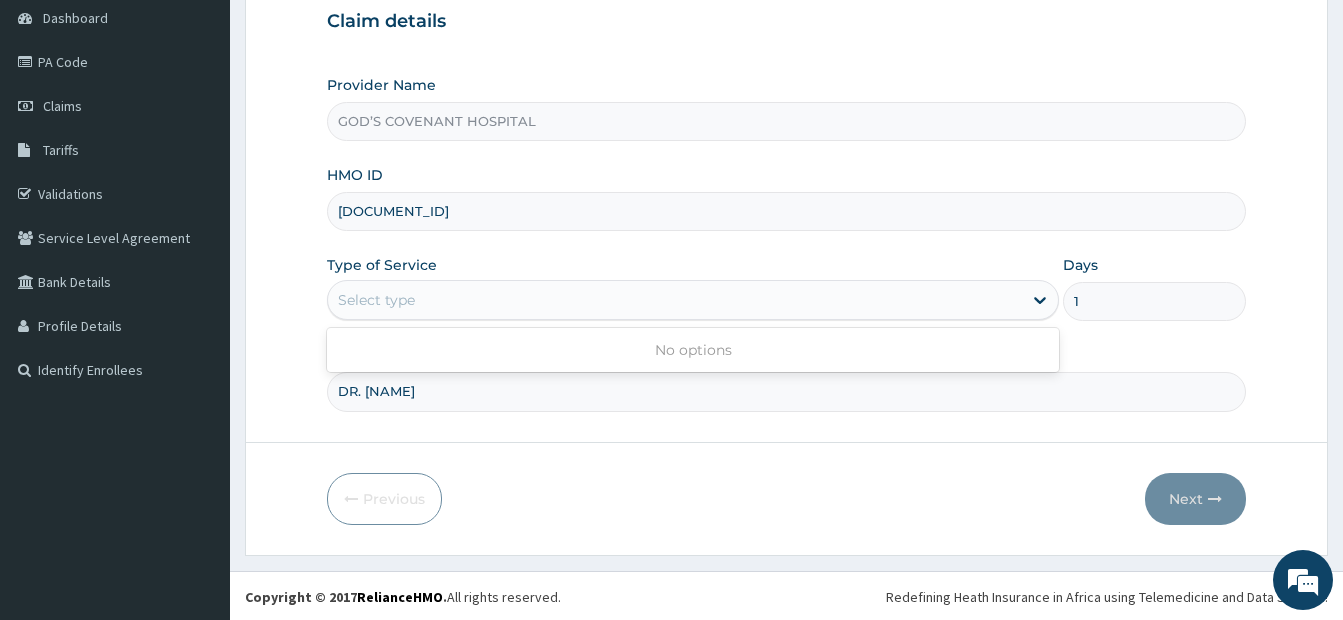 click on "Select type" at bounding box center (675, 300) 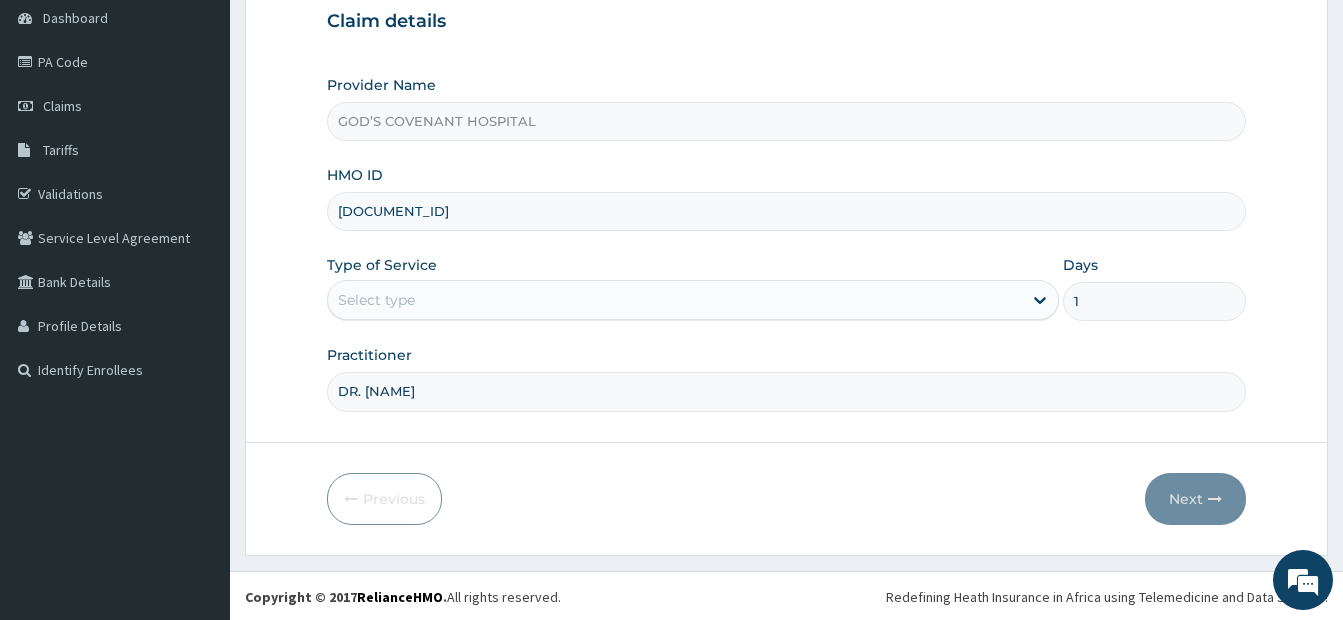 click on "Select type" at bounding box center [675, 300] 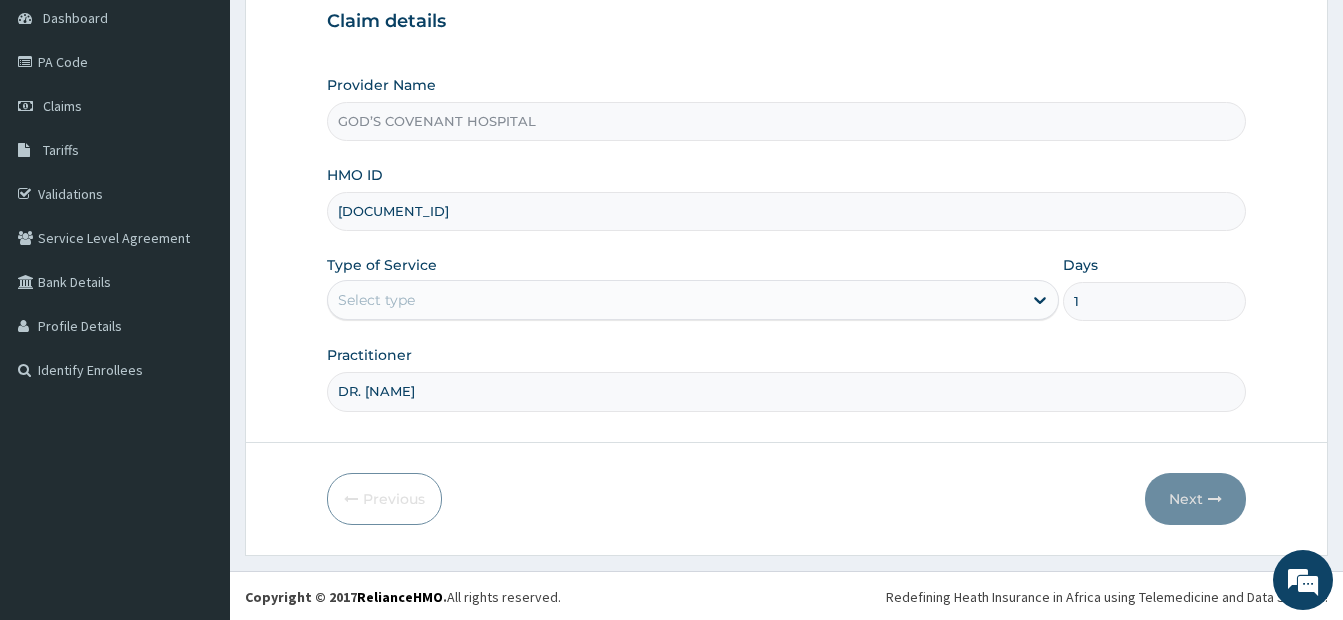 scroll, scrollTop: 0, scrollLeft: 0, axis: both 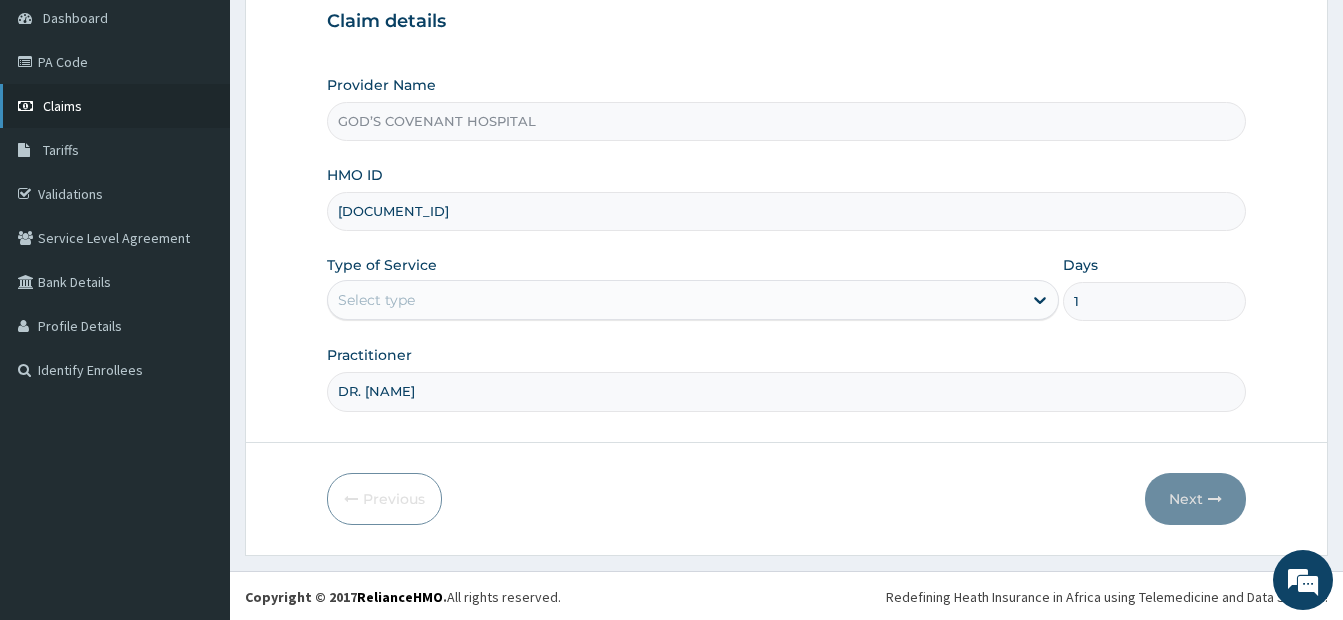 click on "Claims" at bounding box center (62, 106) 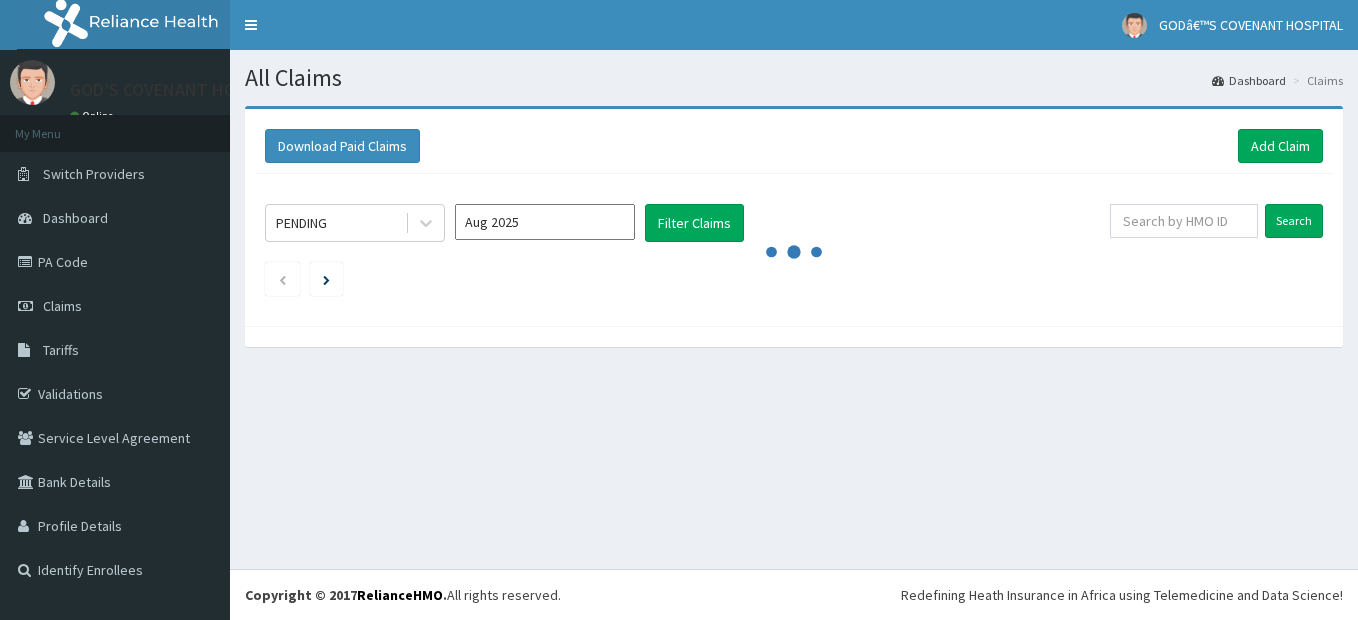 scroll, scrollTop: 0, scrollLeft: 0, axis: both 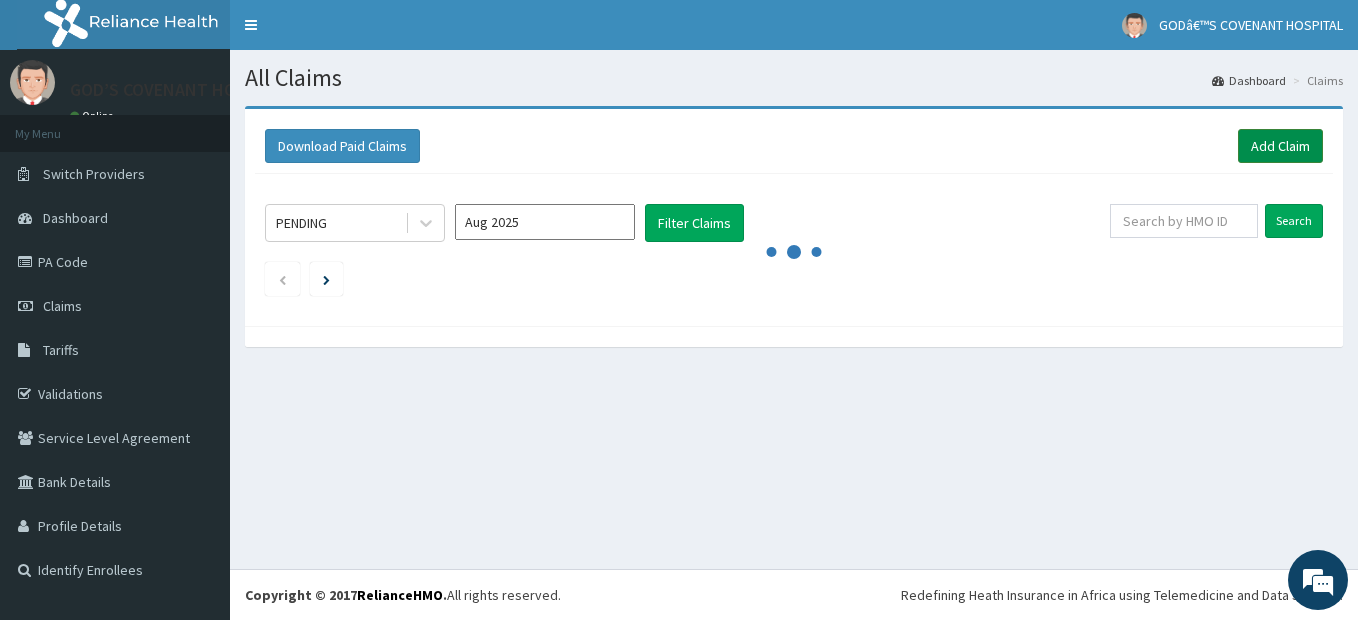 click on "Add Claim" at bounding box center [1280, 146] 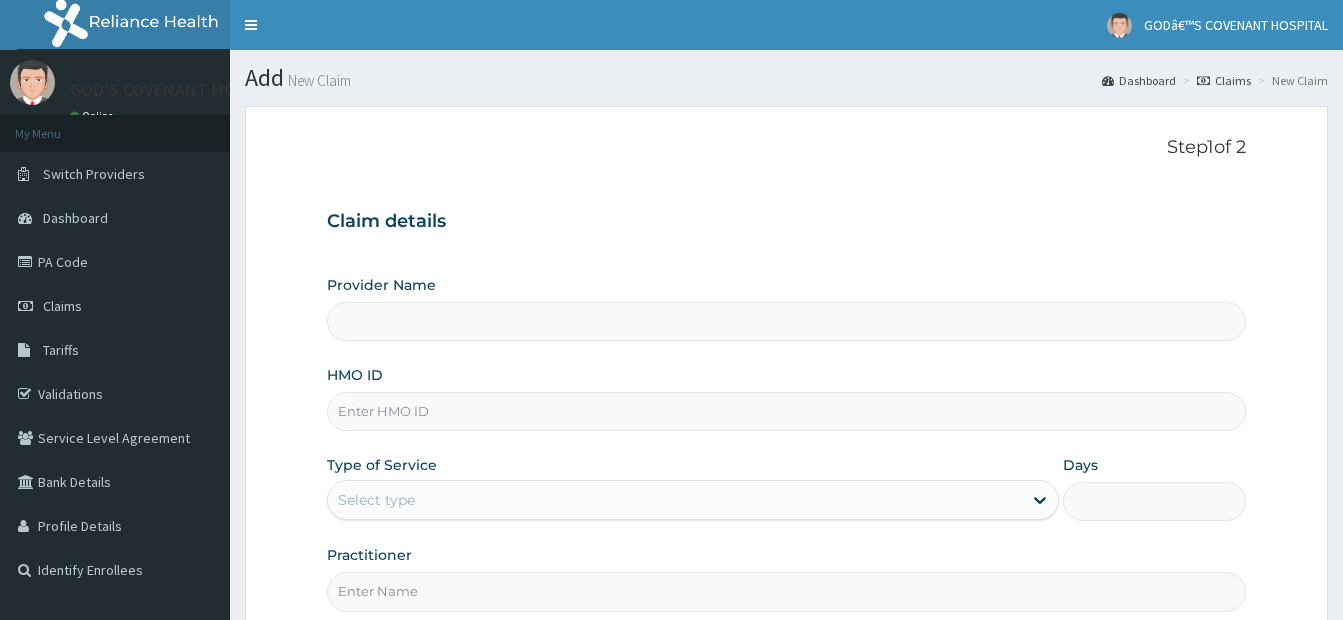 scroll, scrollTop: 0, scrollLeft: 0, axis: both 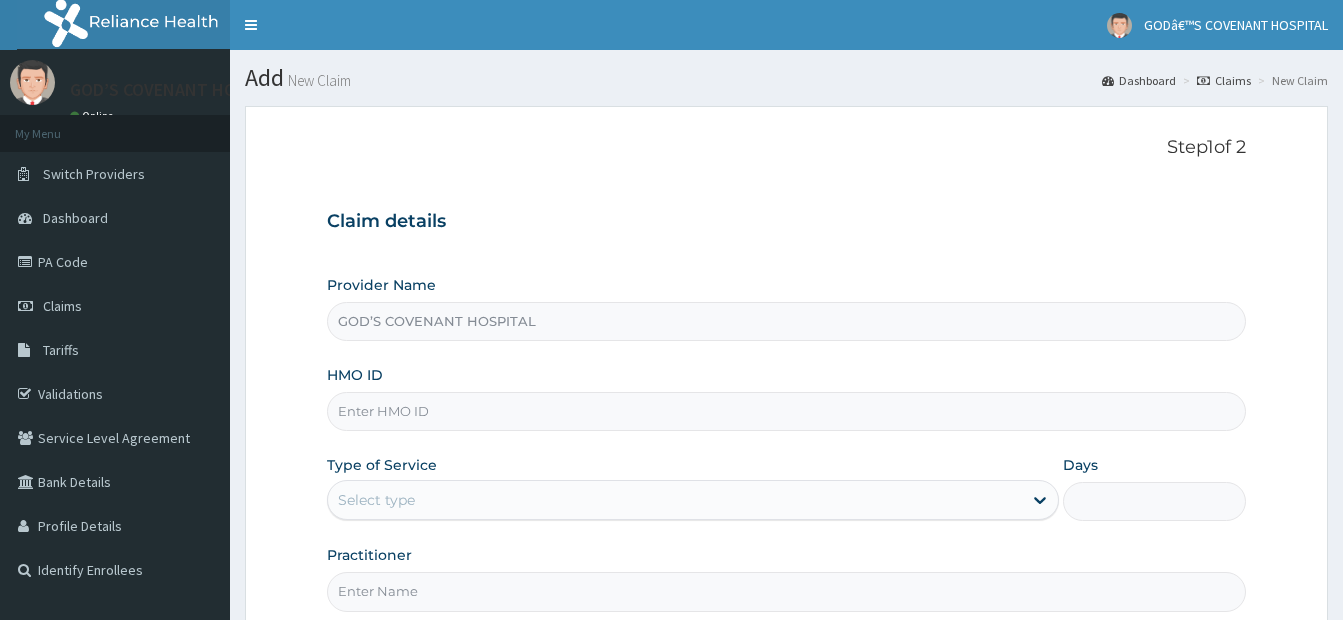 click on "GOD’S COVENANT HOSPITAL" at bounding box center [786, 321] 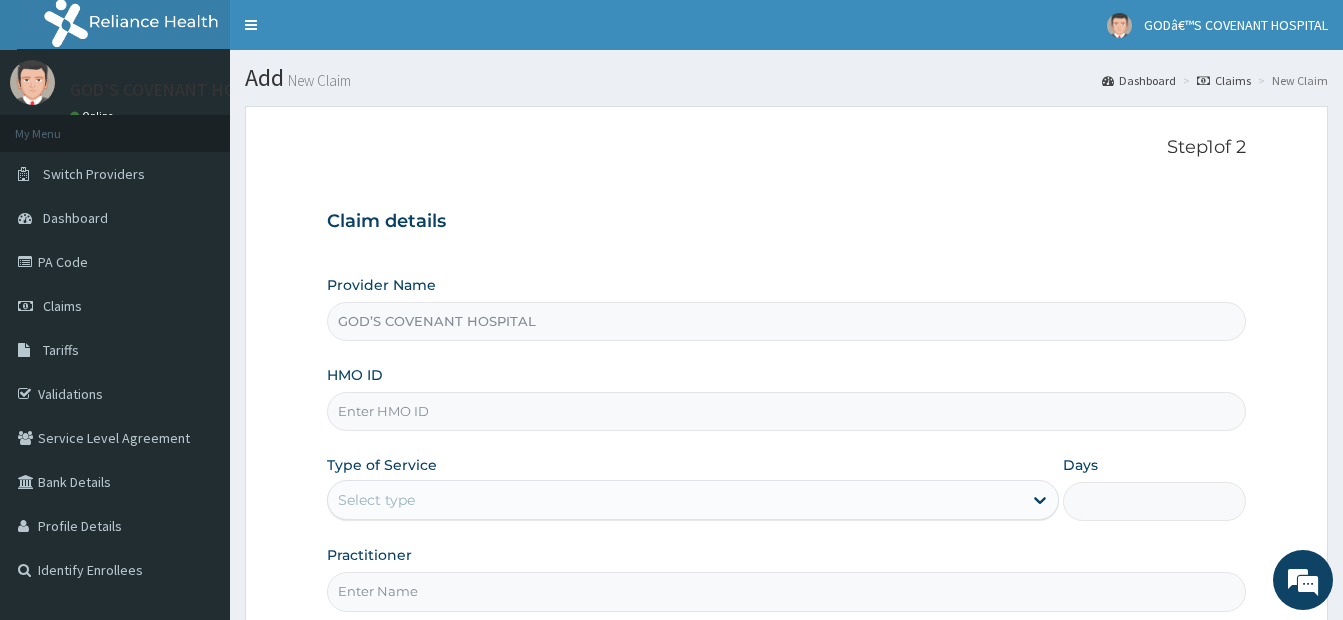type on "YSS/10204/A" 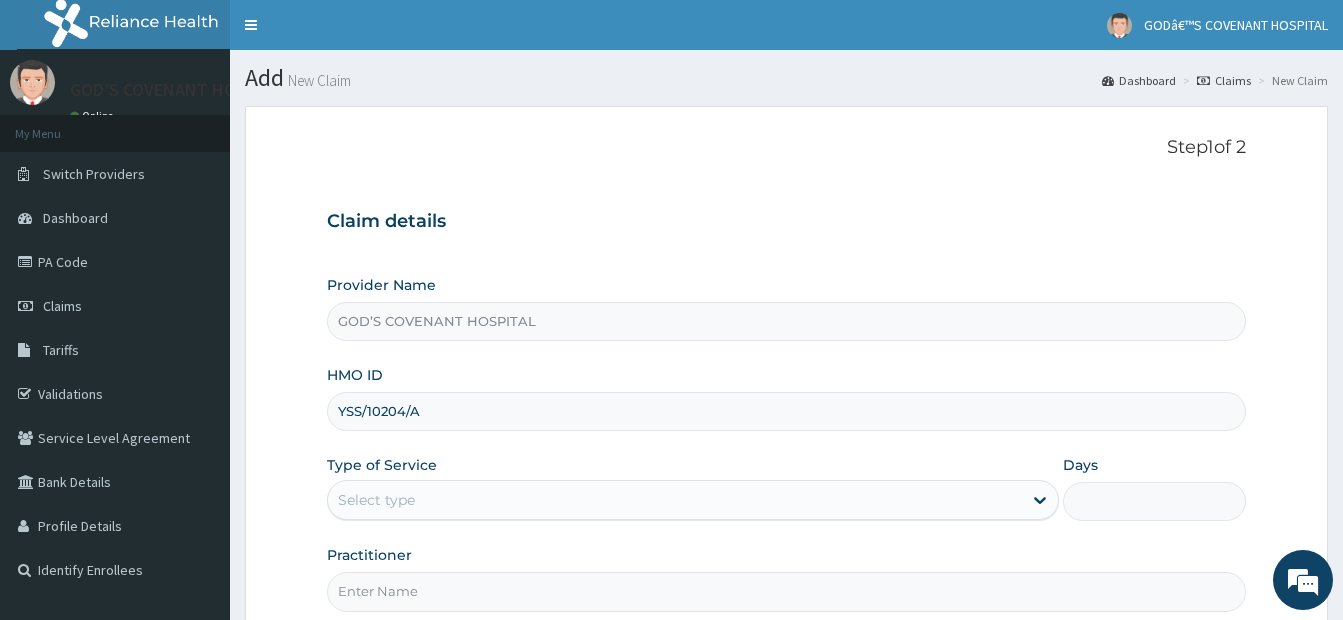 type on "1" 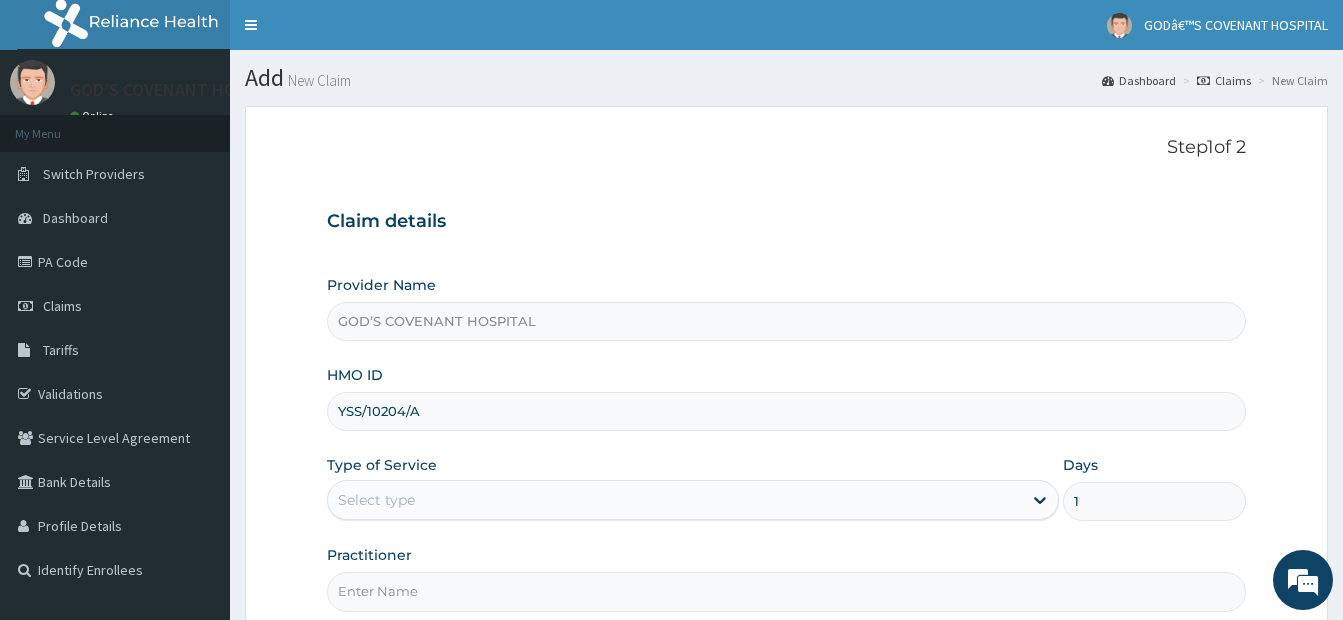type on "DR. DARE" 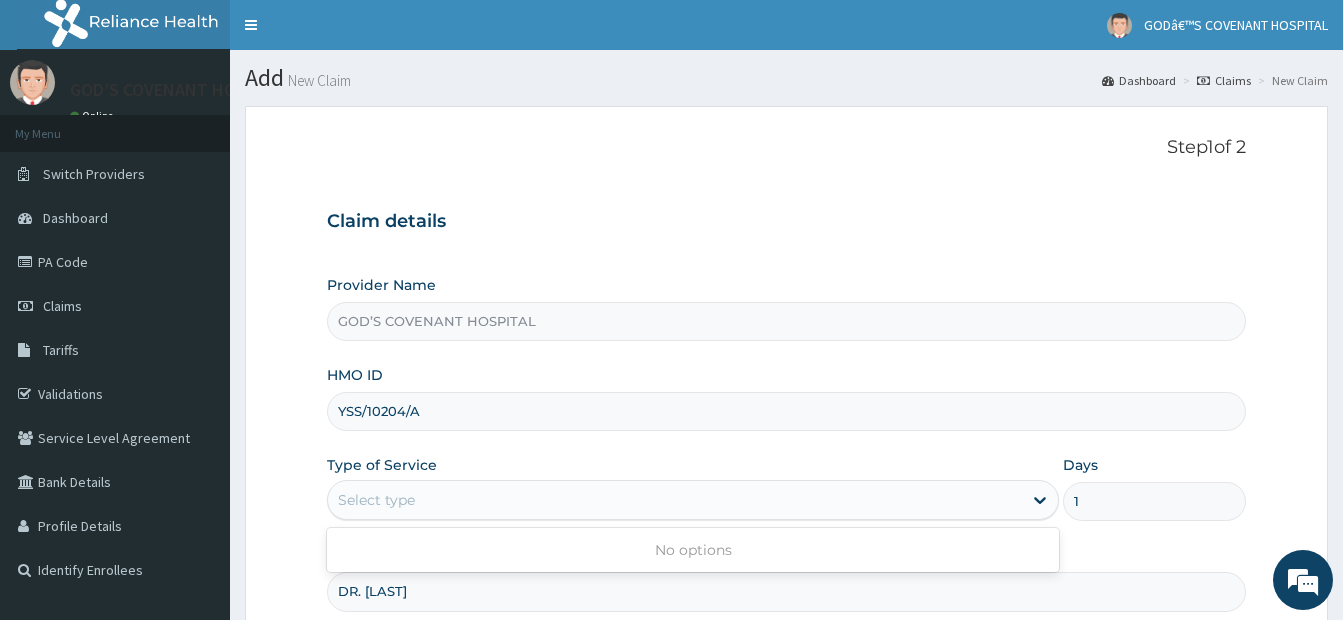 click on "Select type" at bounding box center [675, 500] 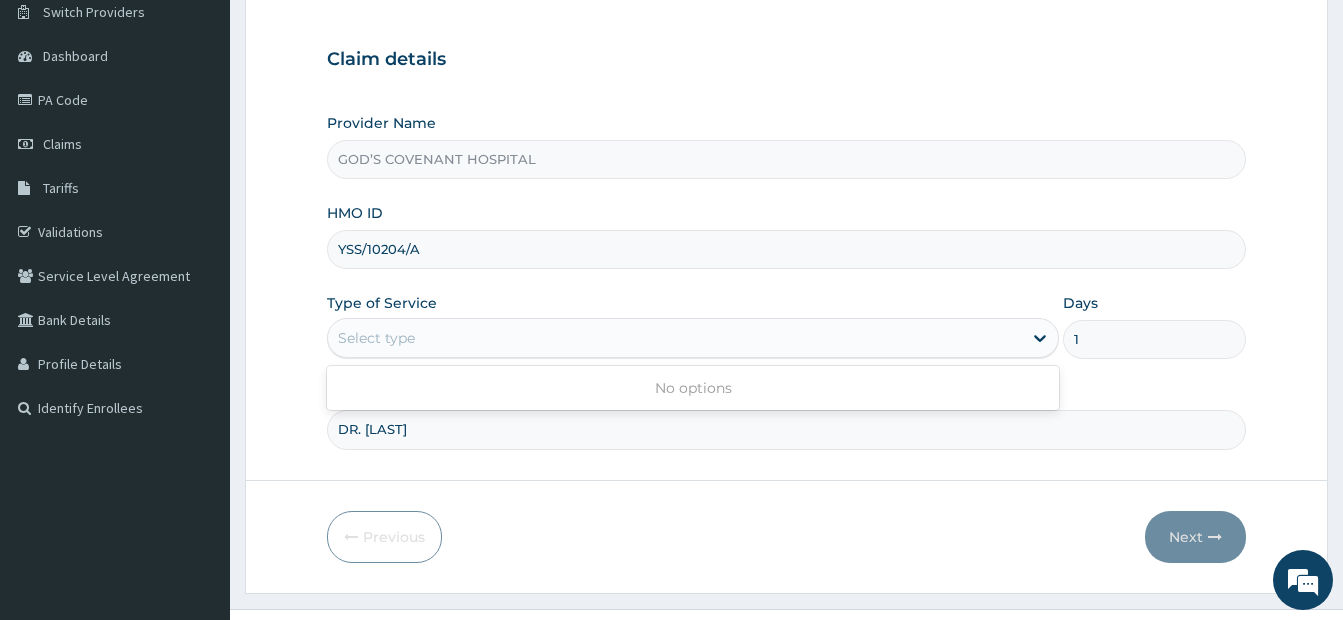 scroll, scrollTop: 202, scrollLeft: 0, axis: vertical 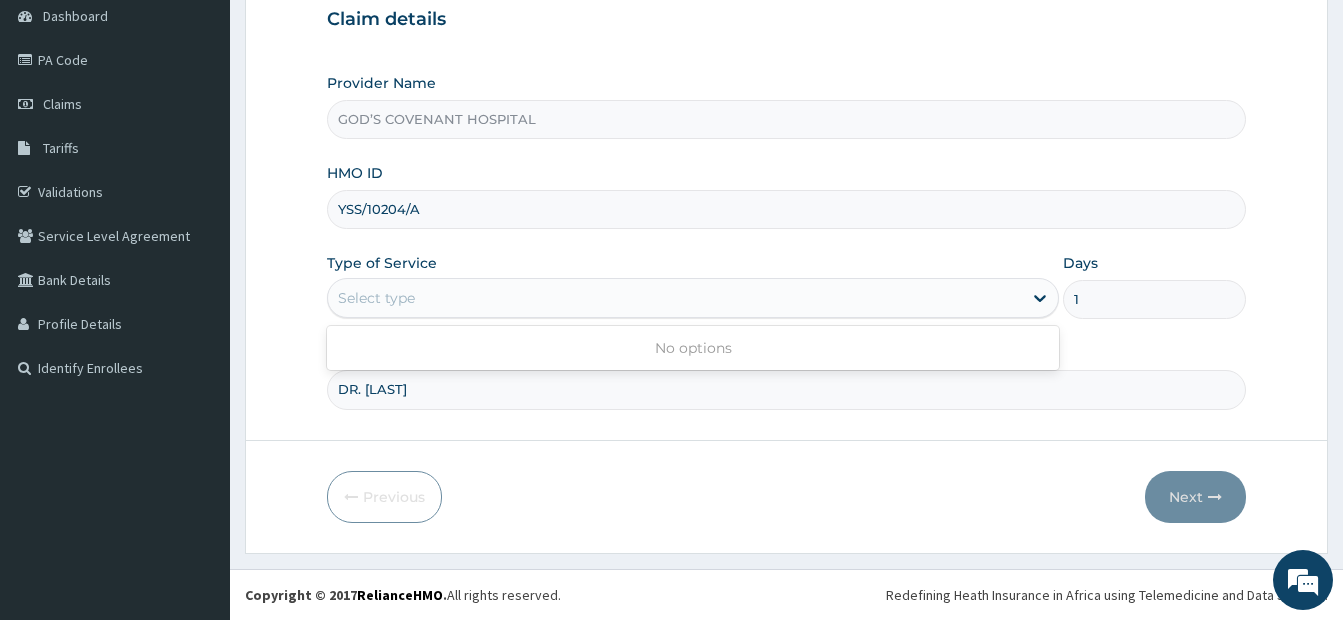 drag, startPoint x: 971, startPoint y: 295, endPoint x: 1017, endPoint y: 302, distance: 46.52956 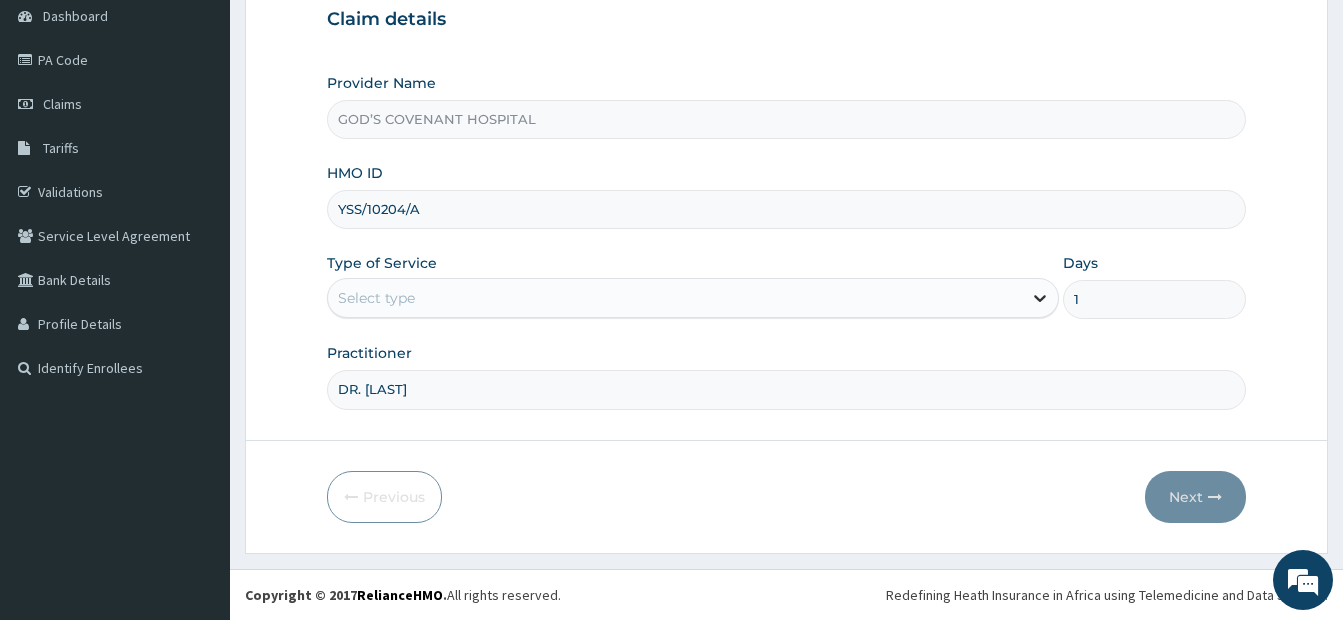 drag, startPoint x: 1020, startPoint y: 302, endPoint x: 1039, endPoint y: 299, distance: 19.235384 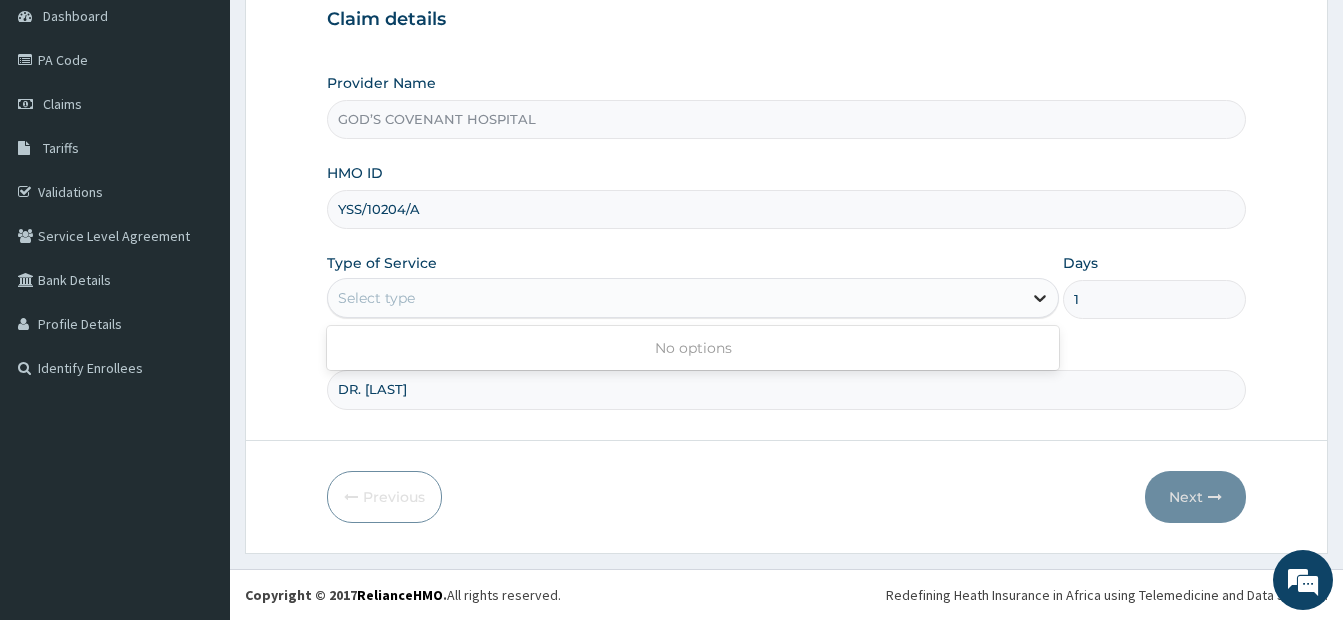 click 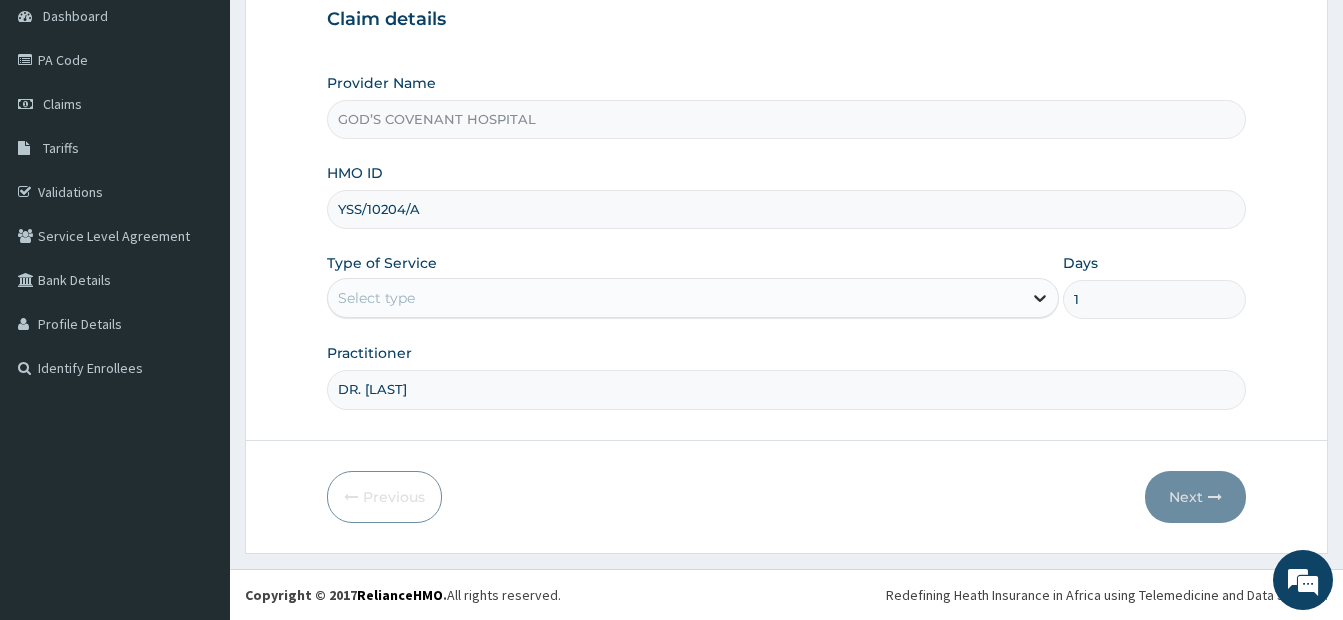 click 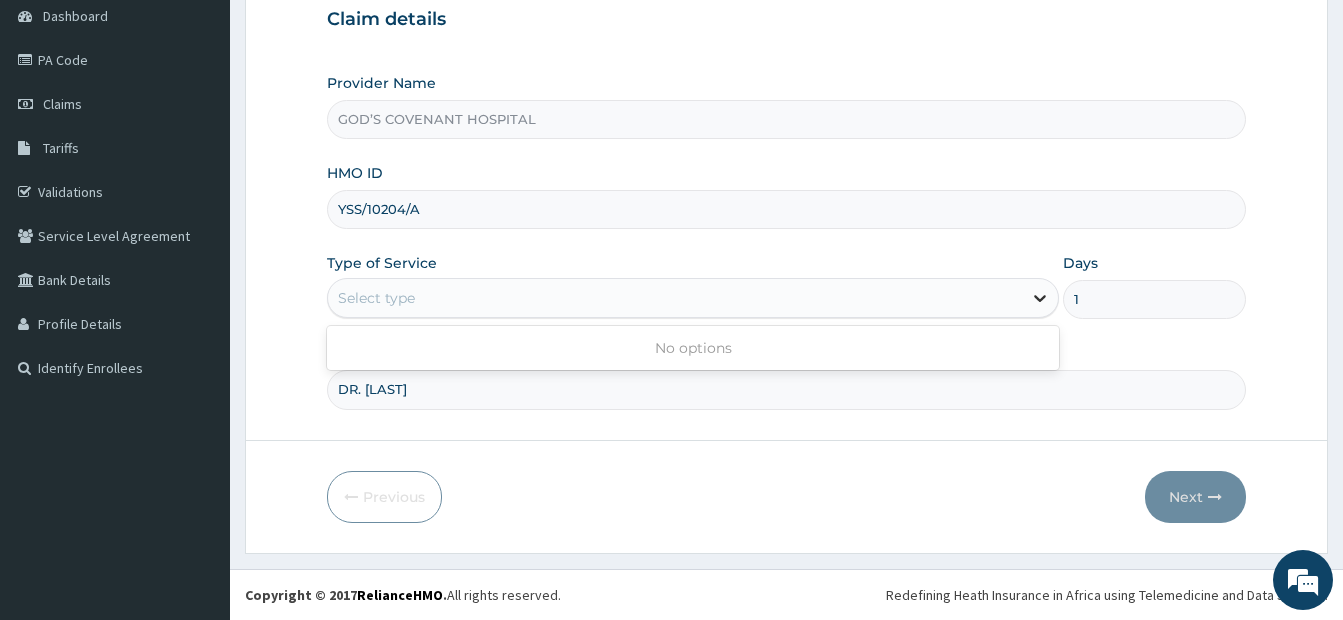 click 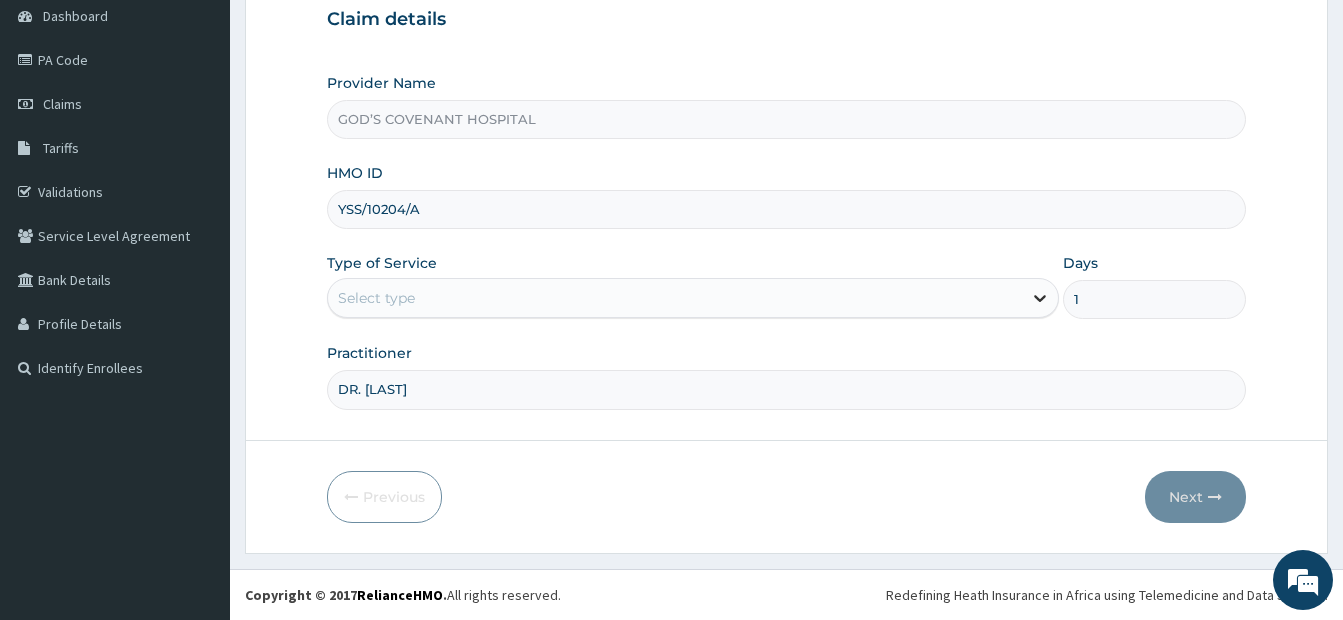click 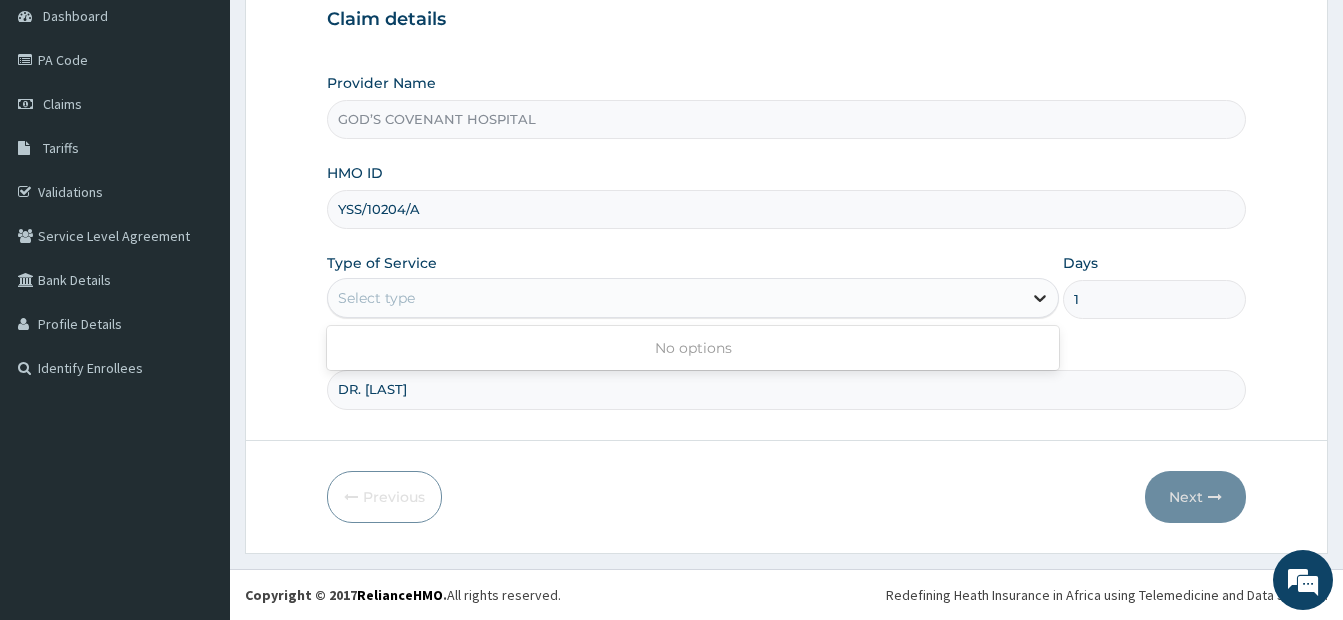 click 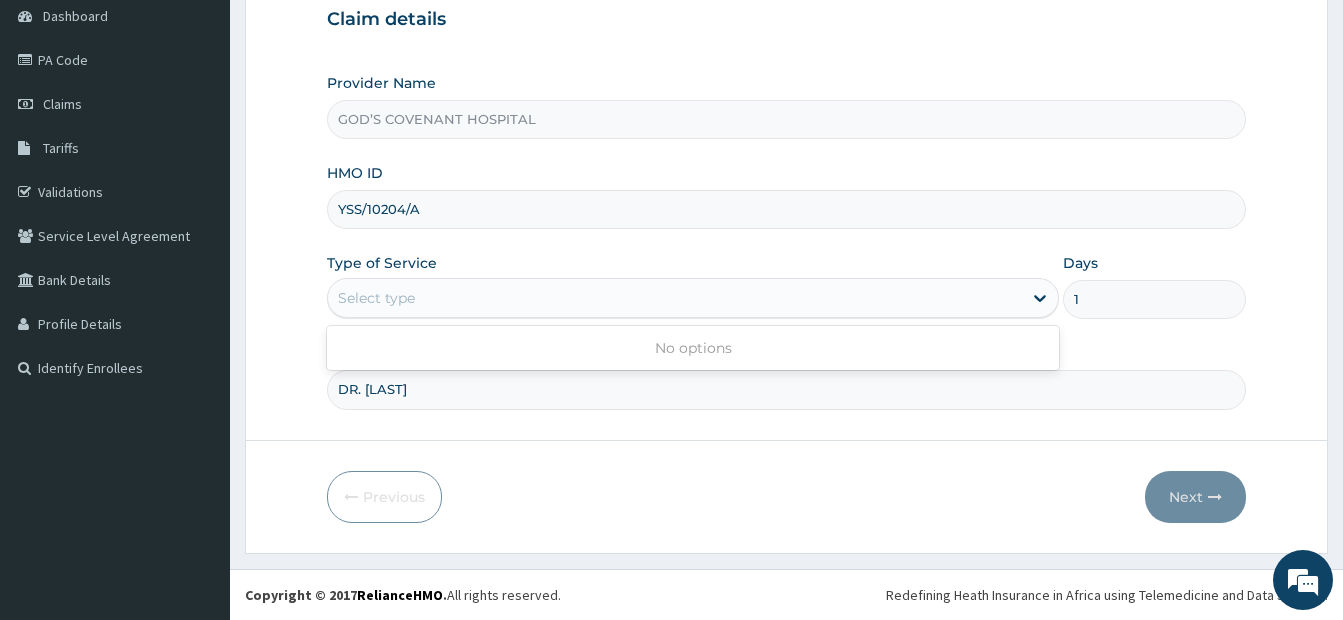 click on "No options" at bounding box center (693, 348) 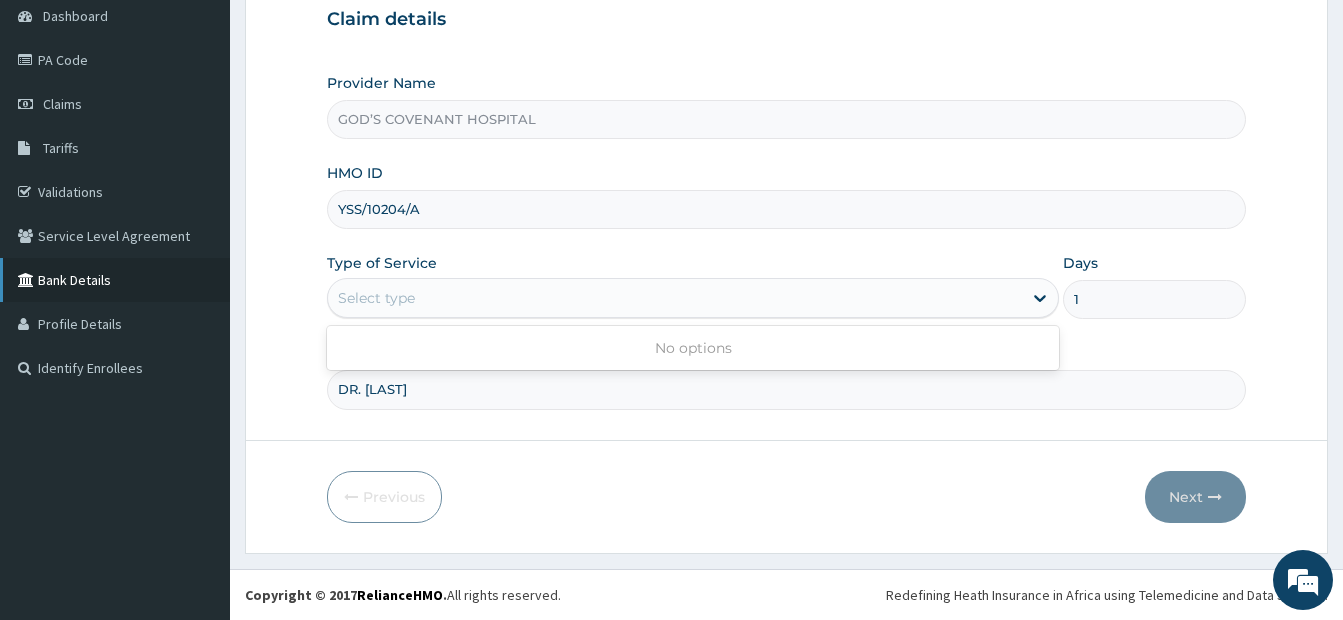 scroll, scrollTop: 0, scrollLeft: 0, axis: both 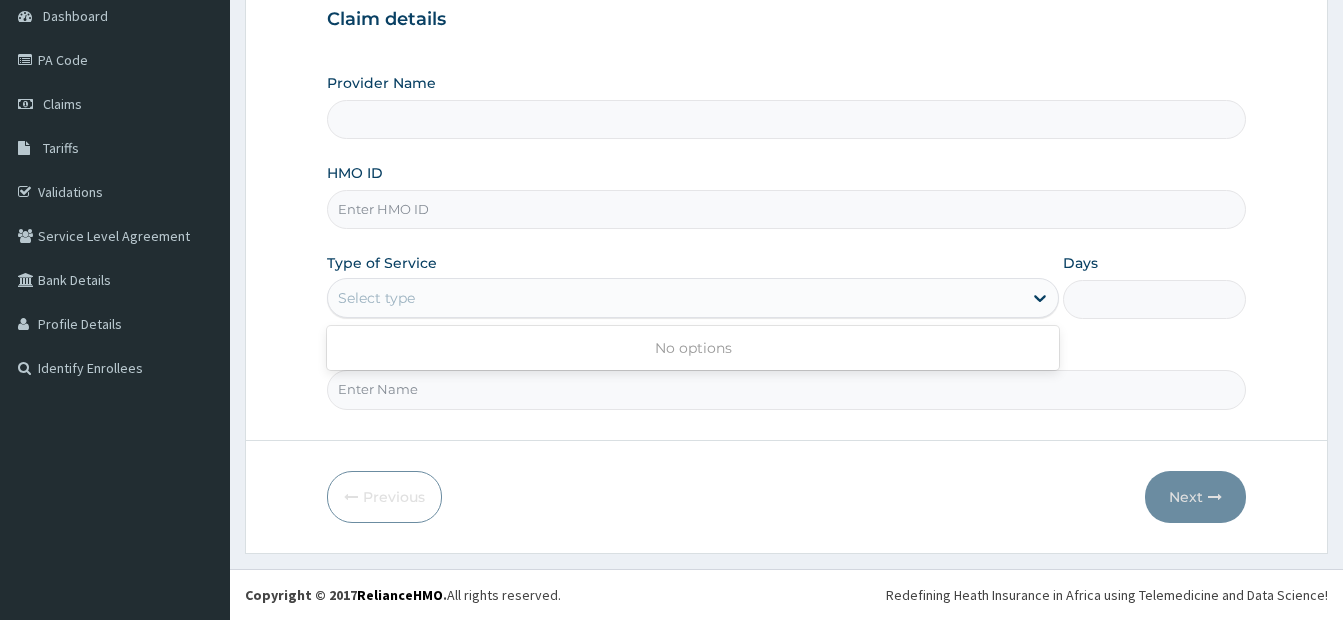 click on "Select type" at bounding box center (376, 298) 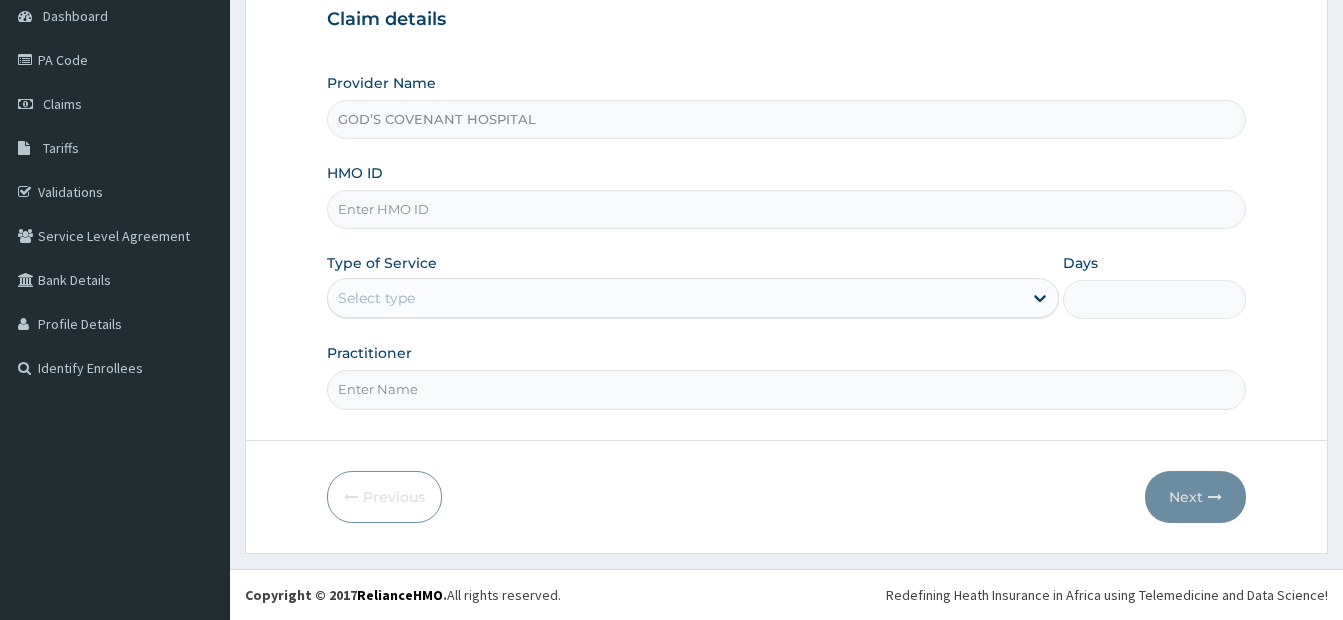 click on "Provider Name GOD’S COVENANT HOSPITAL HMO ID Type of Service Select type Days Practitioner" at bounding box center (786, 241) 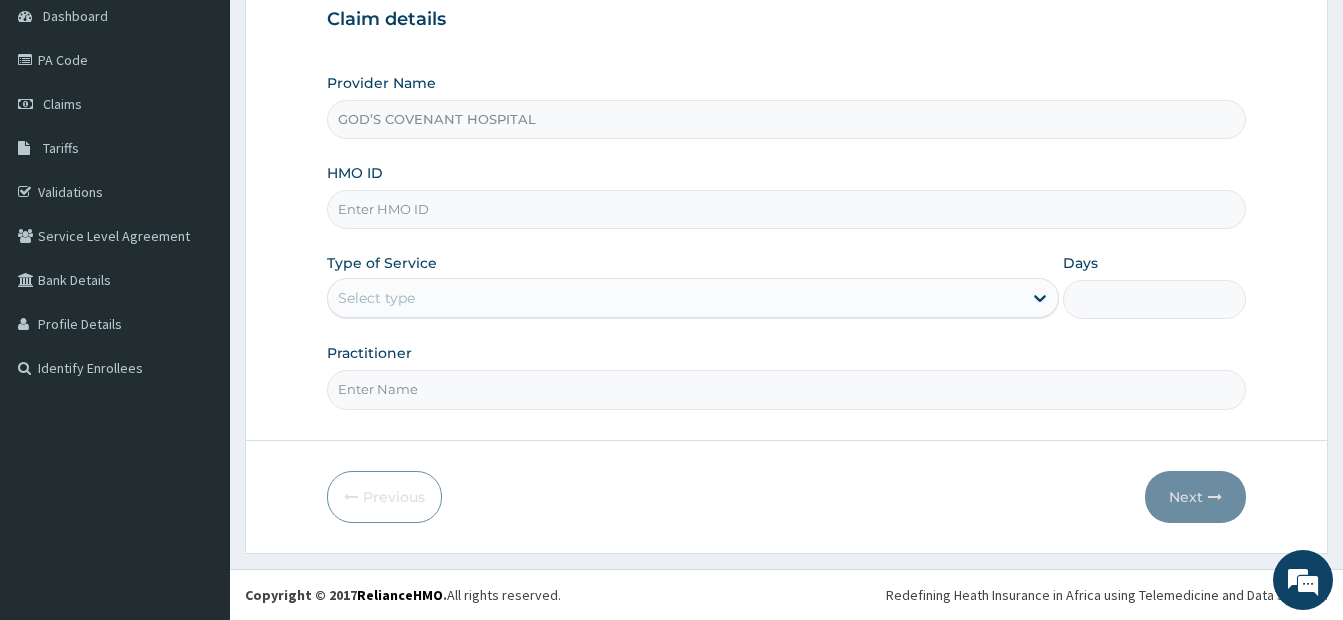 scroll, scrollTop: 0, scrollLeft: 0, axis: both 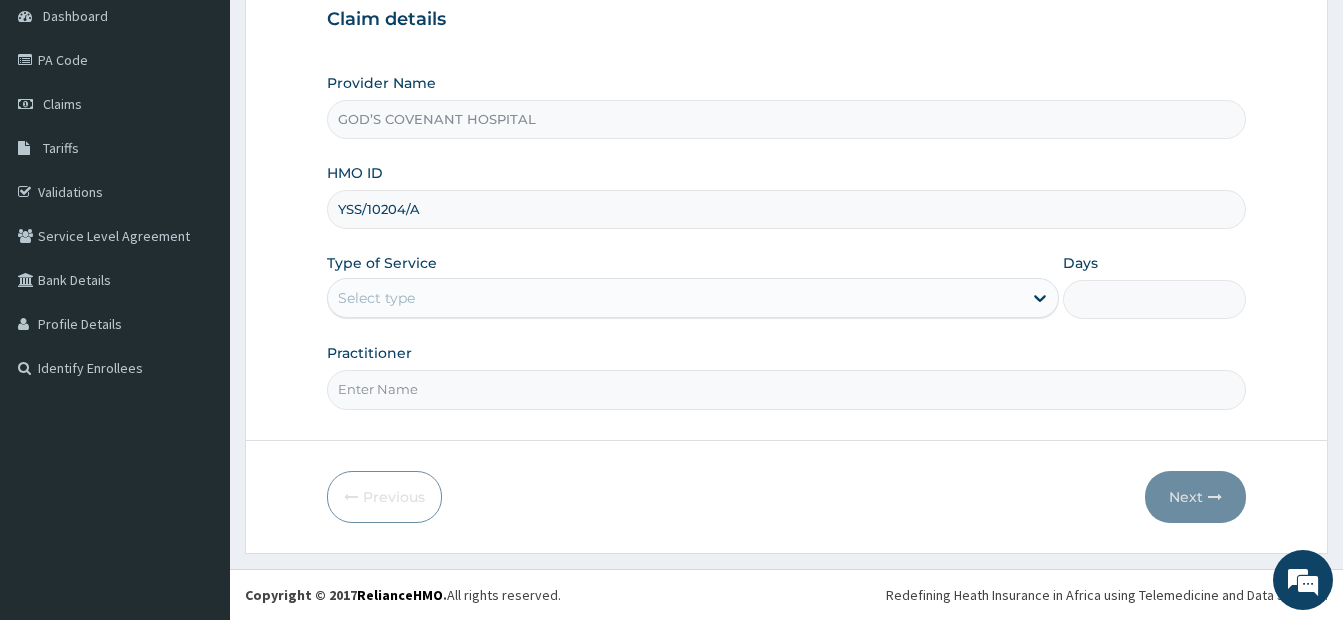type on "1" 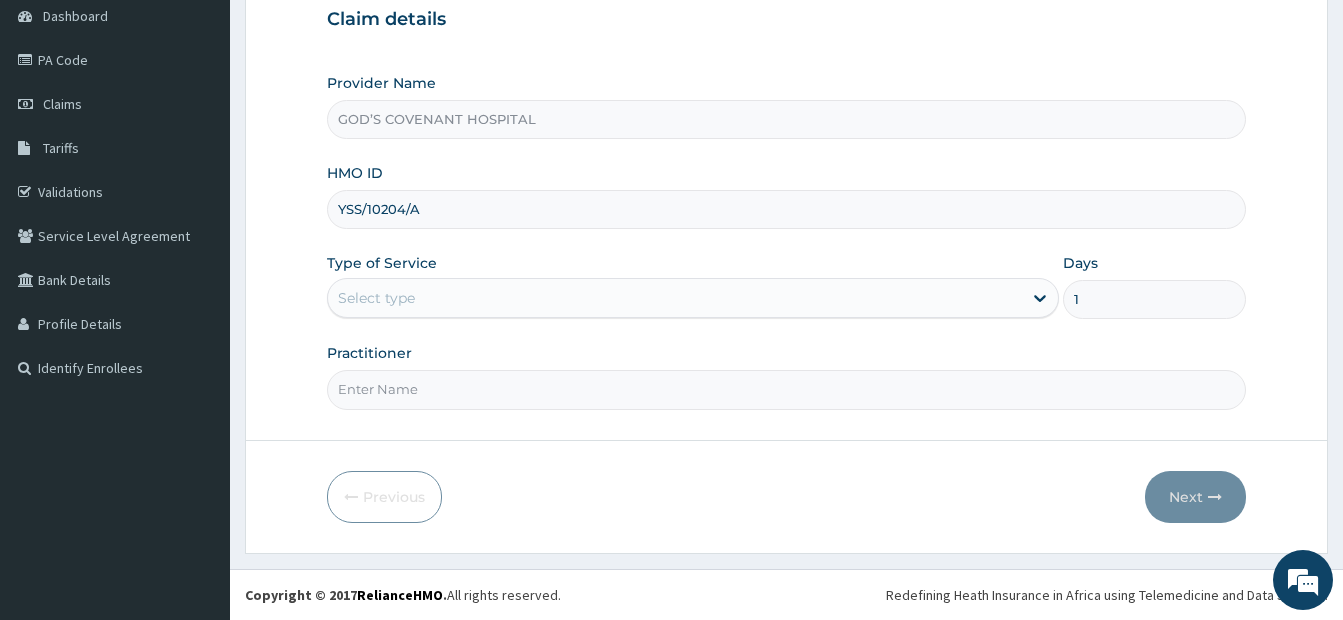 type on "DR. DARE" 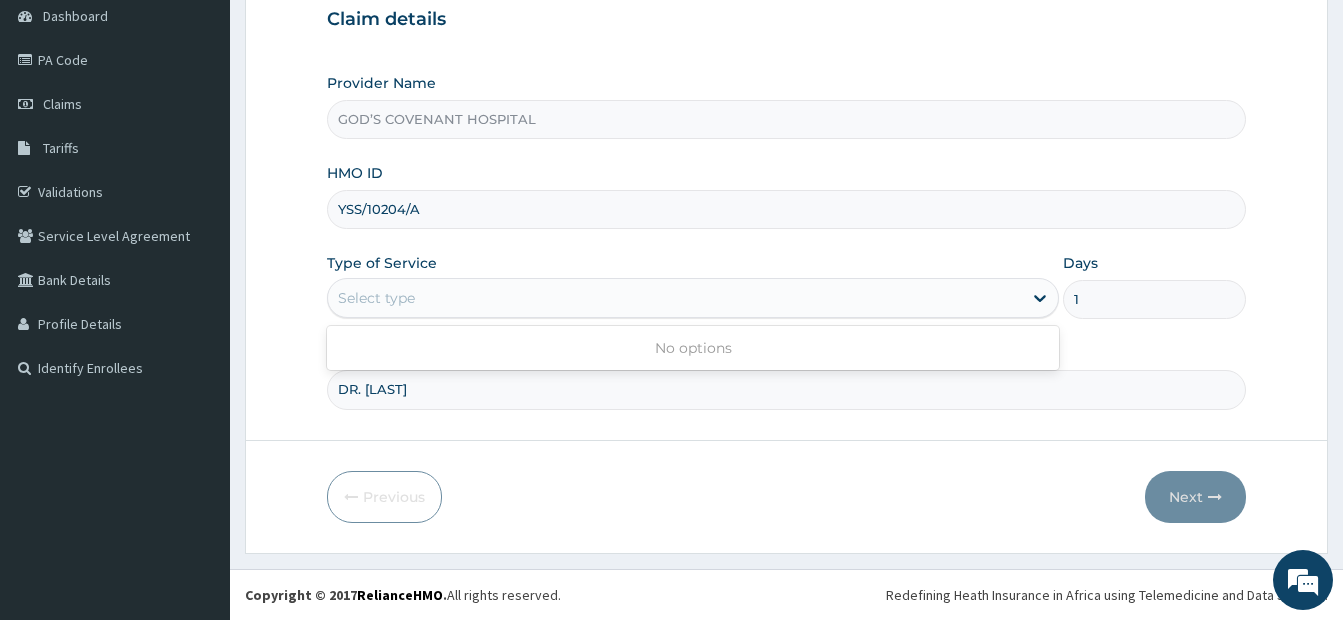 click on "Select type" at bounding box center (675, 298) 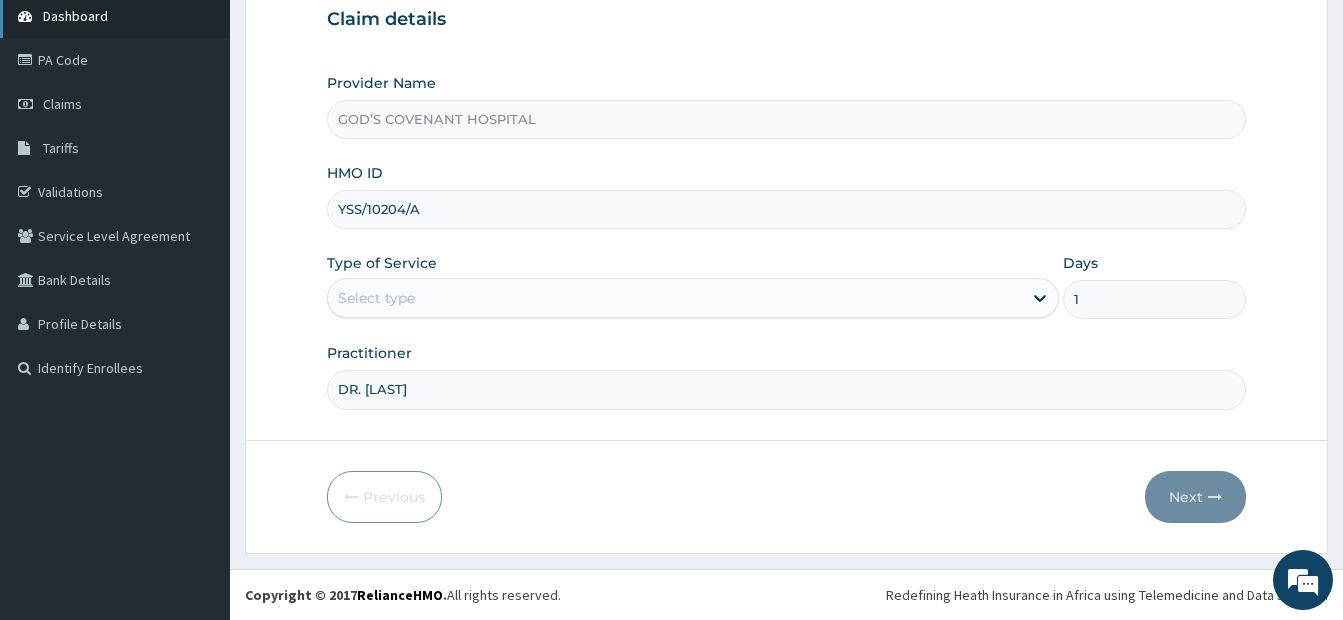 drag, startPoint x: 59, startPoint y: 21, endPoint x: 70, endPoint y: 22, distance: 11.045361 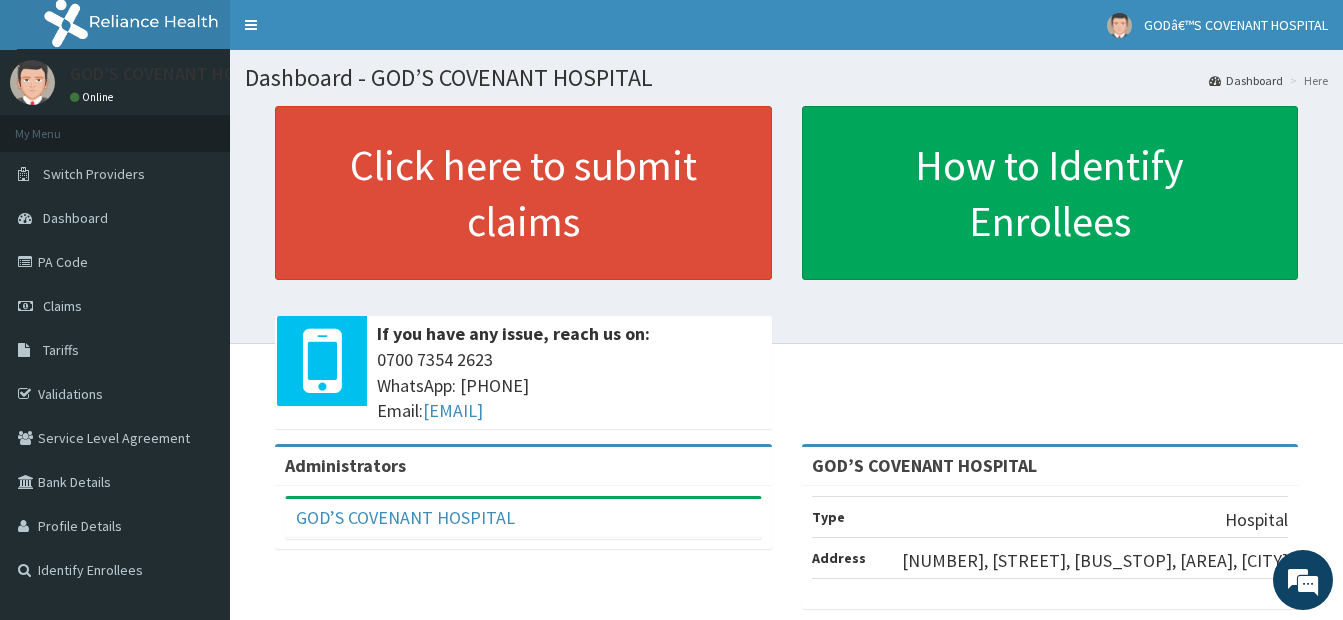 scroll, scrollTop: 0, scrollLeft: 0, axis: both 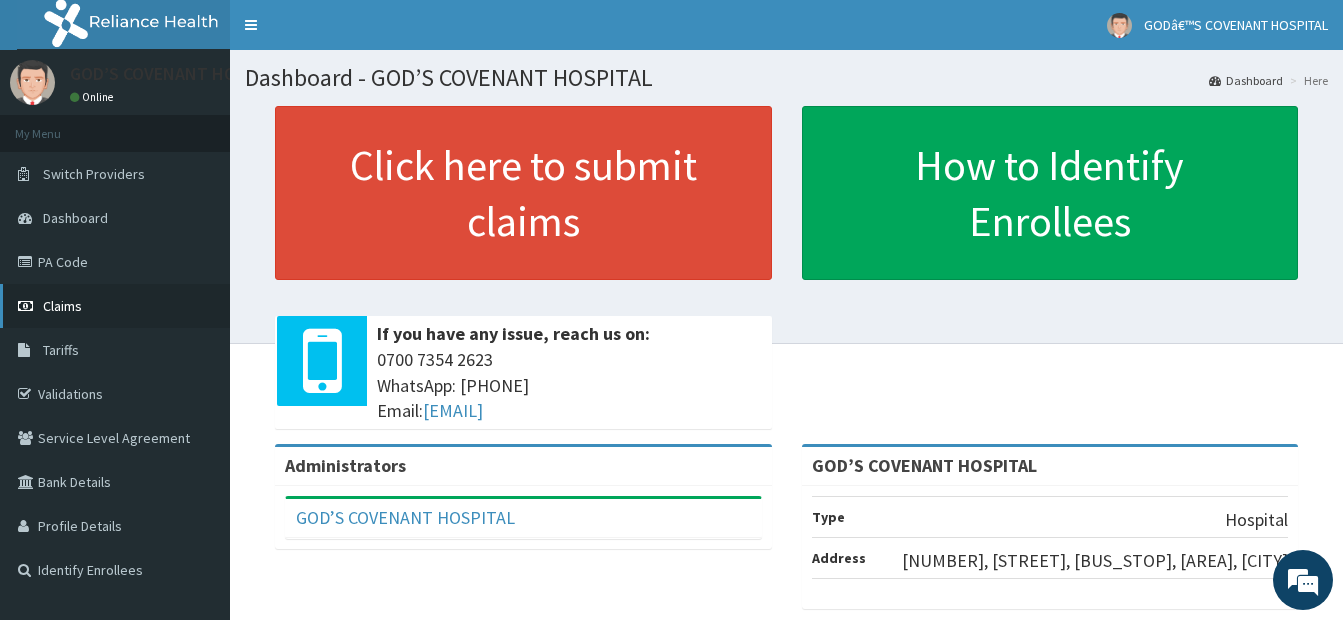 click on "Claims" at bounding box center (62, 306) 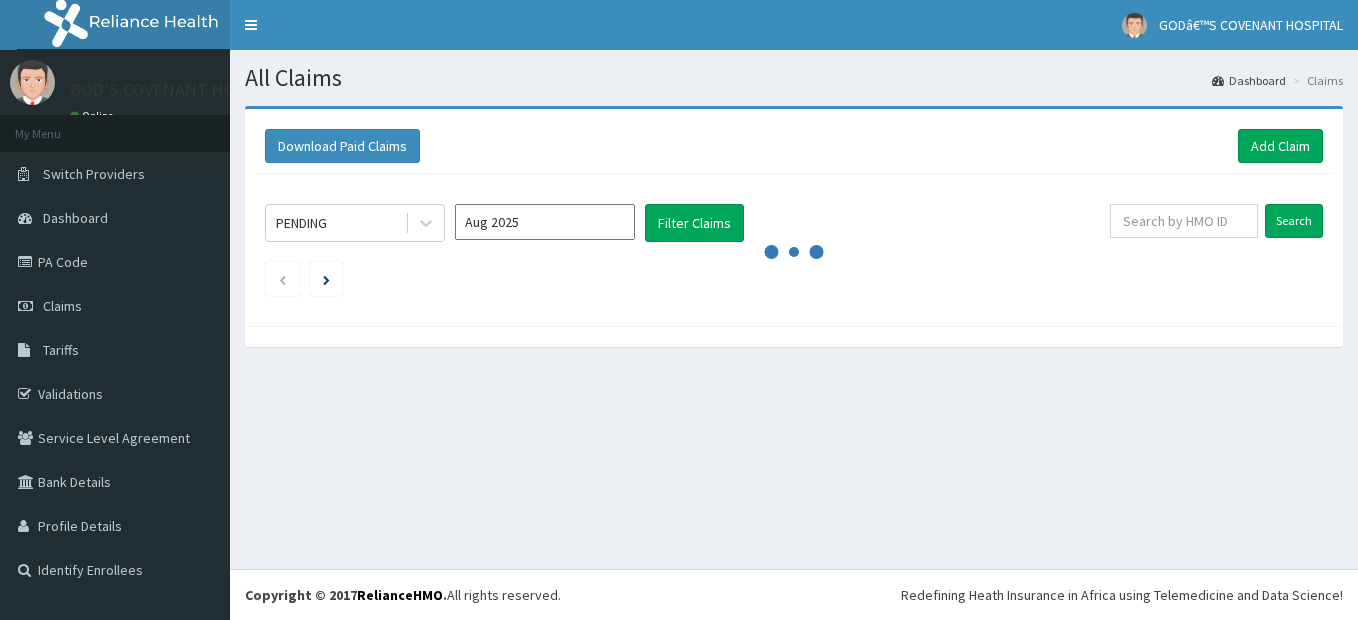 scroll, scrollTop: 0, scrollLeft: 0, axis: both 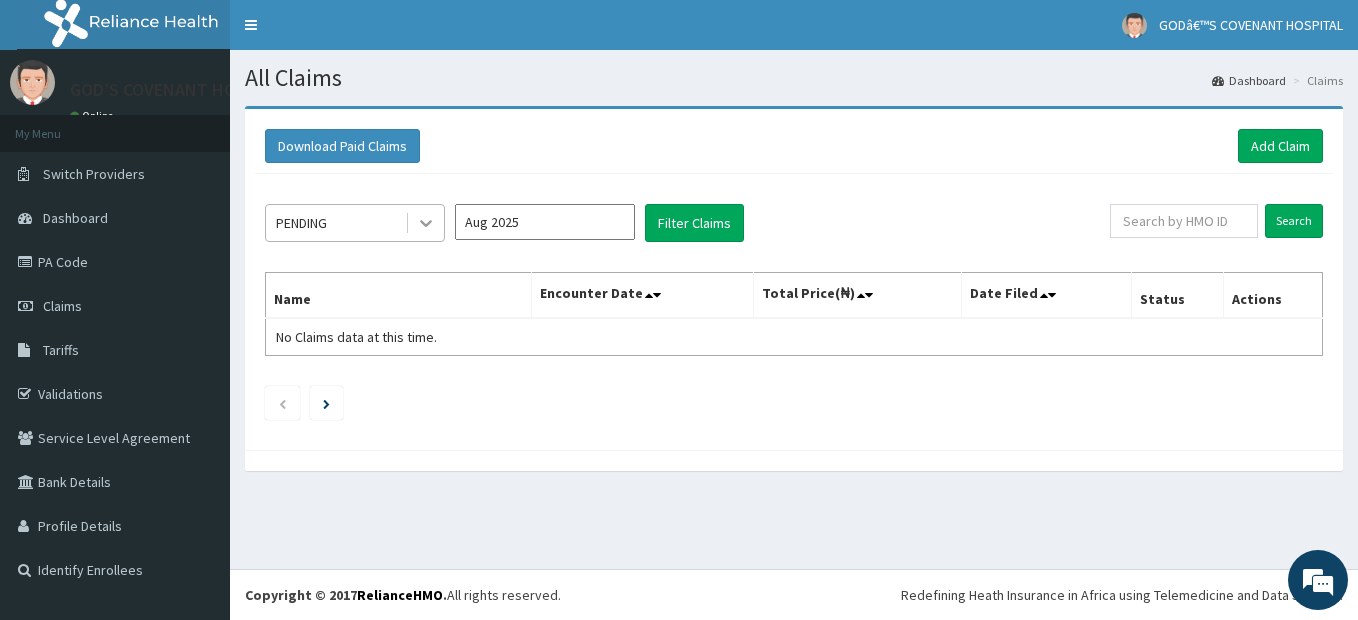 click at bounding box center (426, 223) 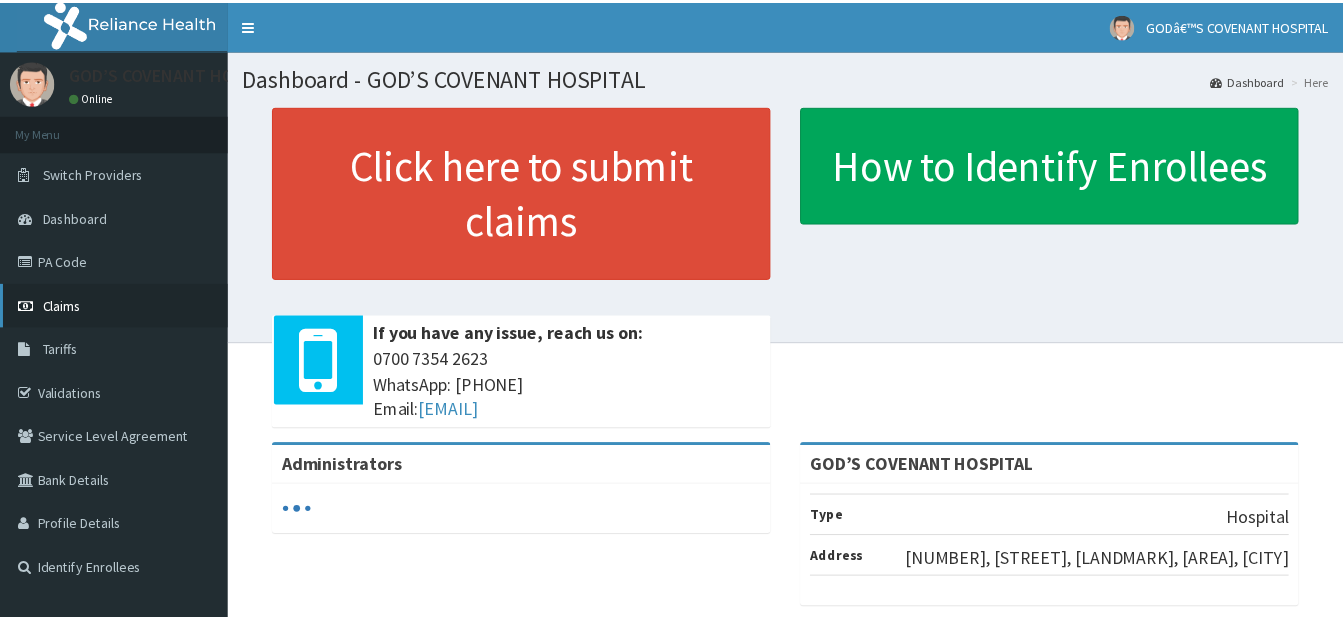 scroll, scrollTop: 0, scrollLeft: 0, axis: both 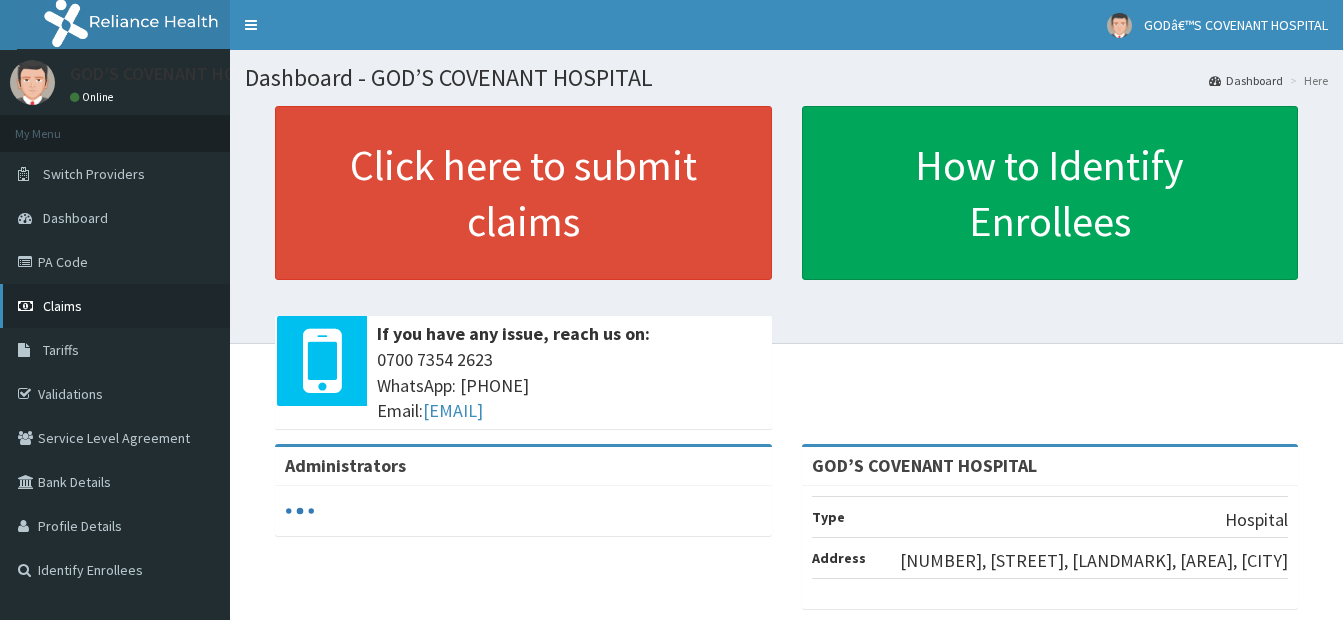 click on "Claims" at bounding box center (62, 306) 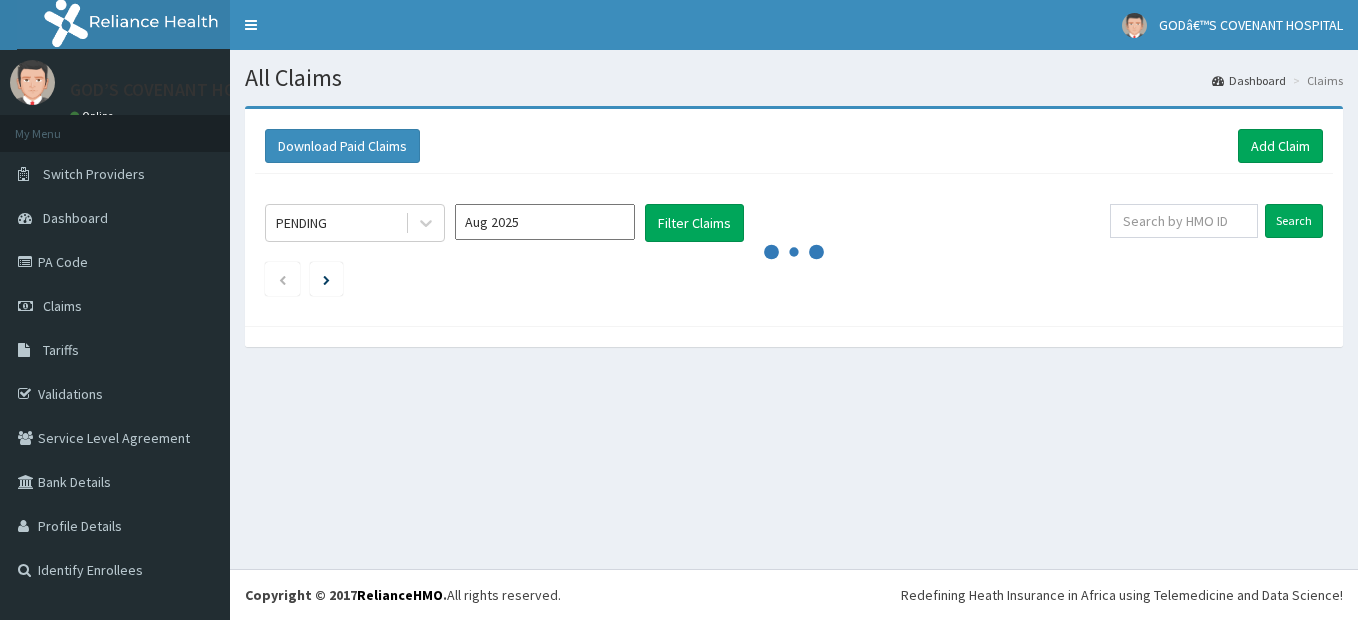 scroll, scrollTop: 0, scrollLeft: 0, axis: both 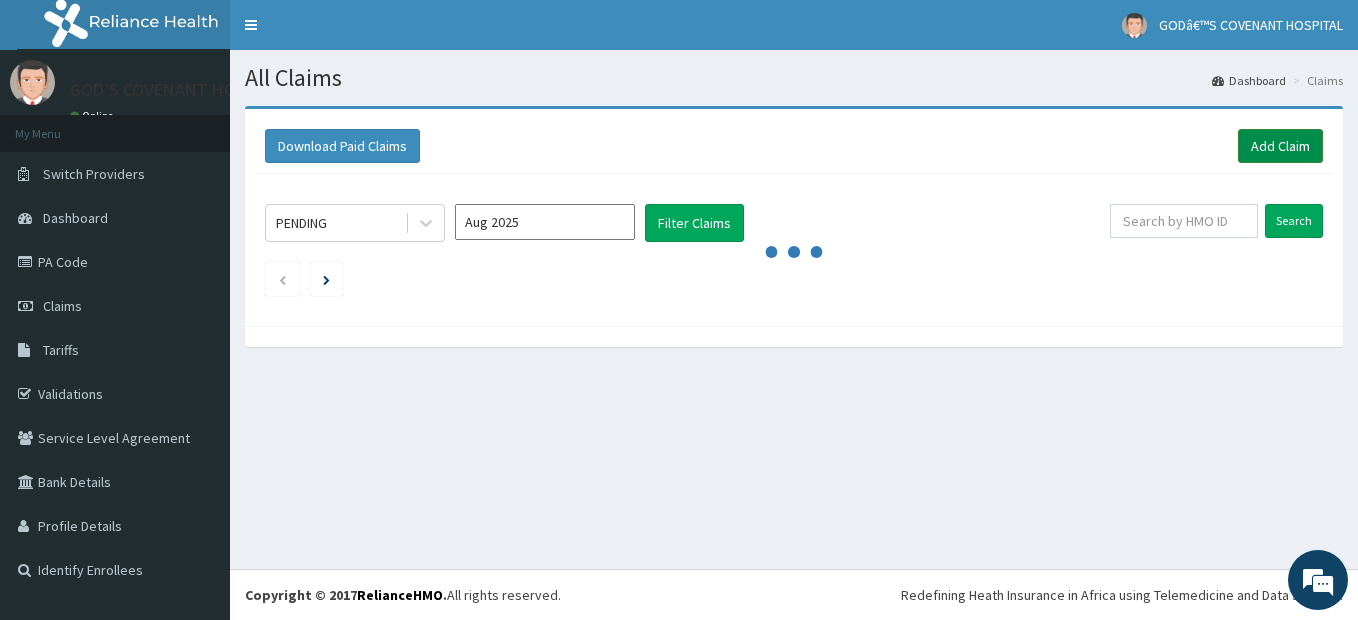 click on "Add Claim" at bounding box center (1280, 146) 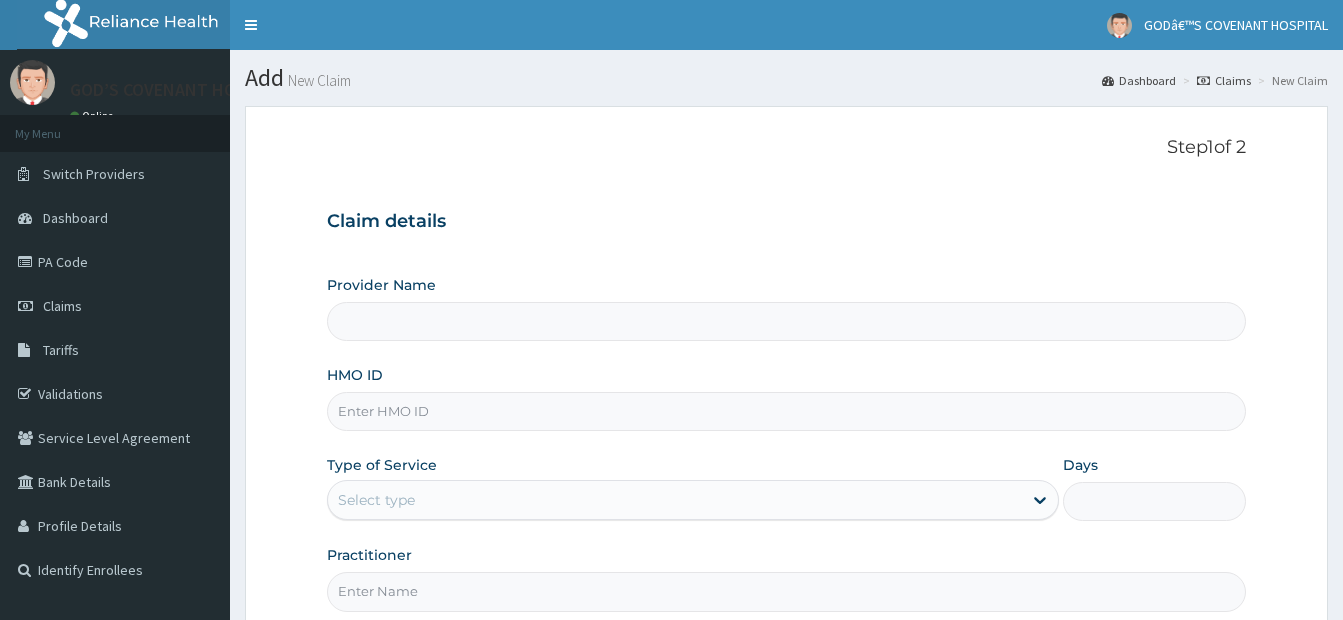 scroll, scrollTop: 0, scrollLeft: 0, axis: both 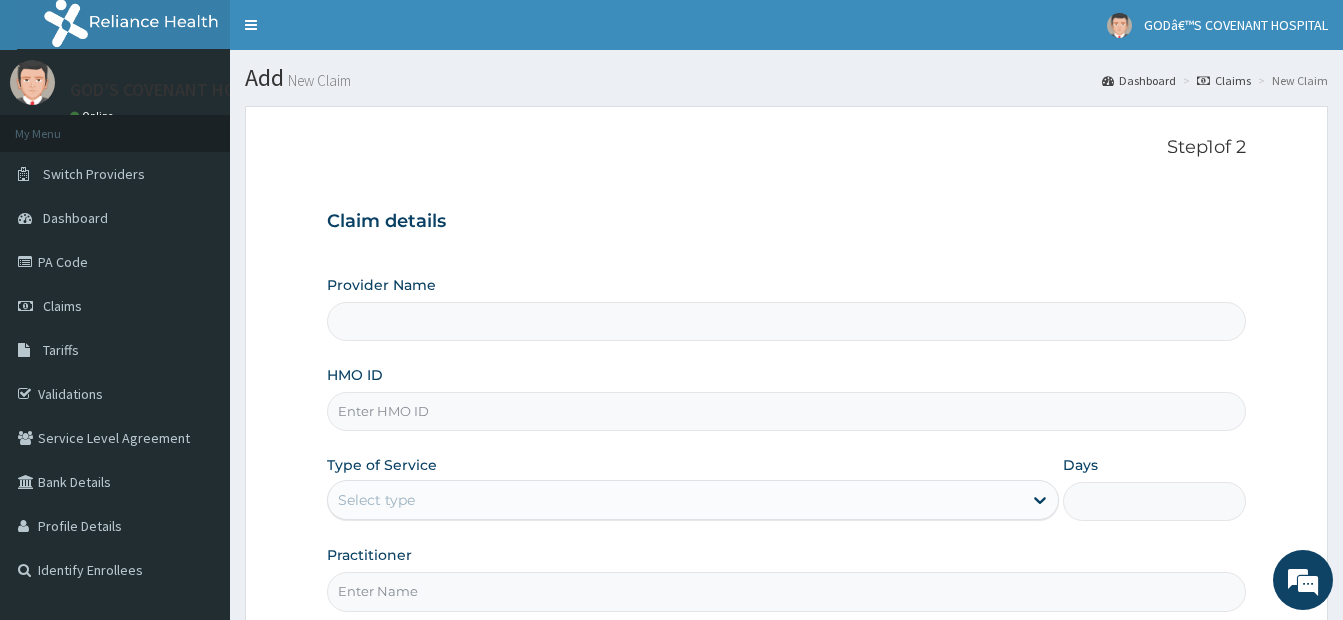 type on "GOD’S COVENANT HOSPITAL" 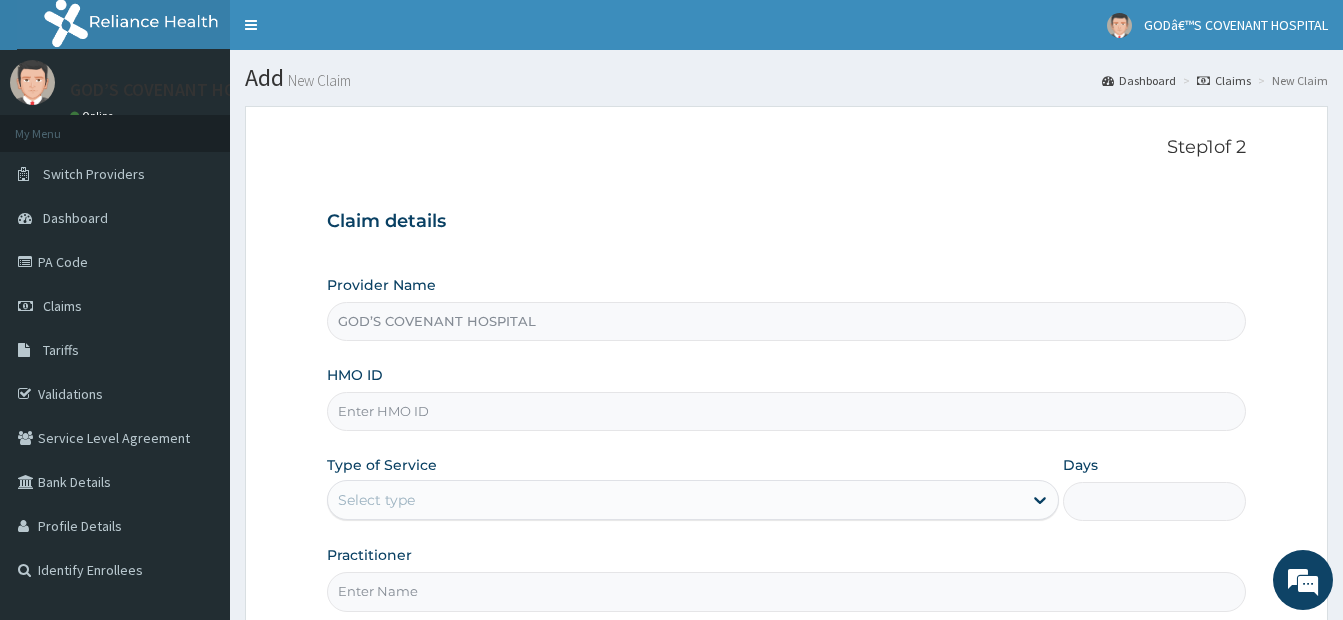 click on "HMO ID" at bounding box center (786, 411) 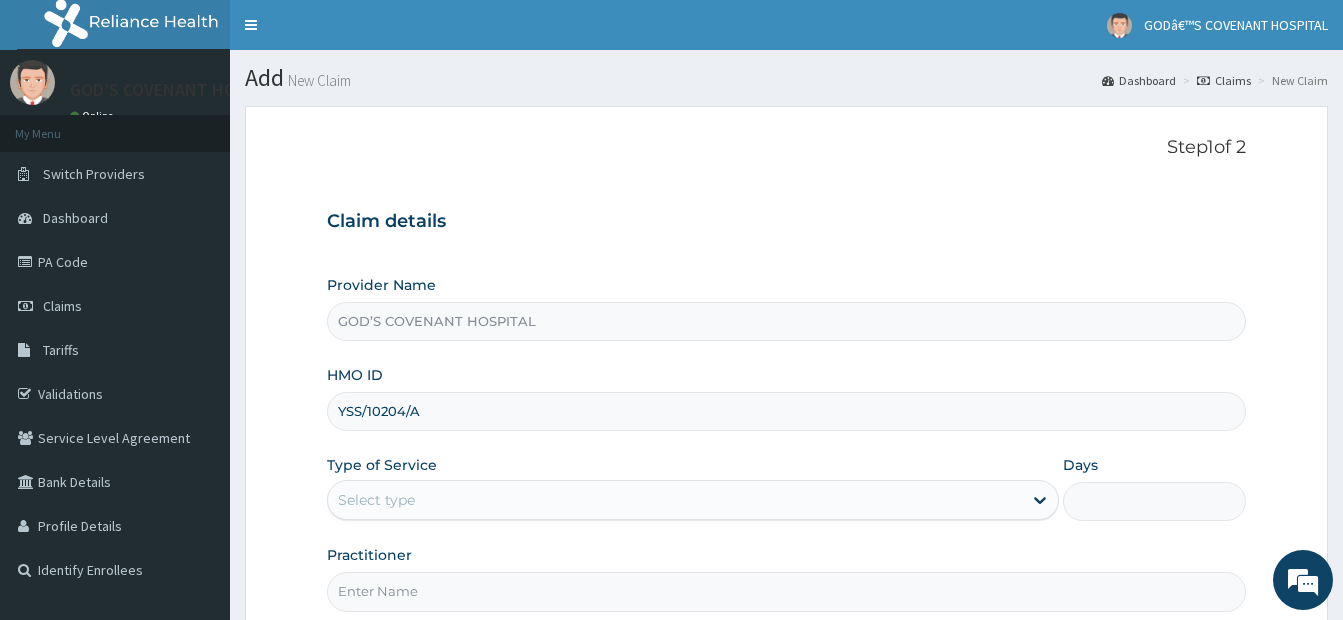 type on "1" 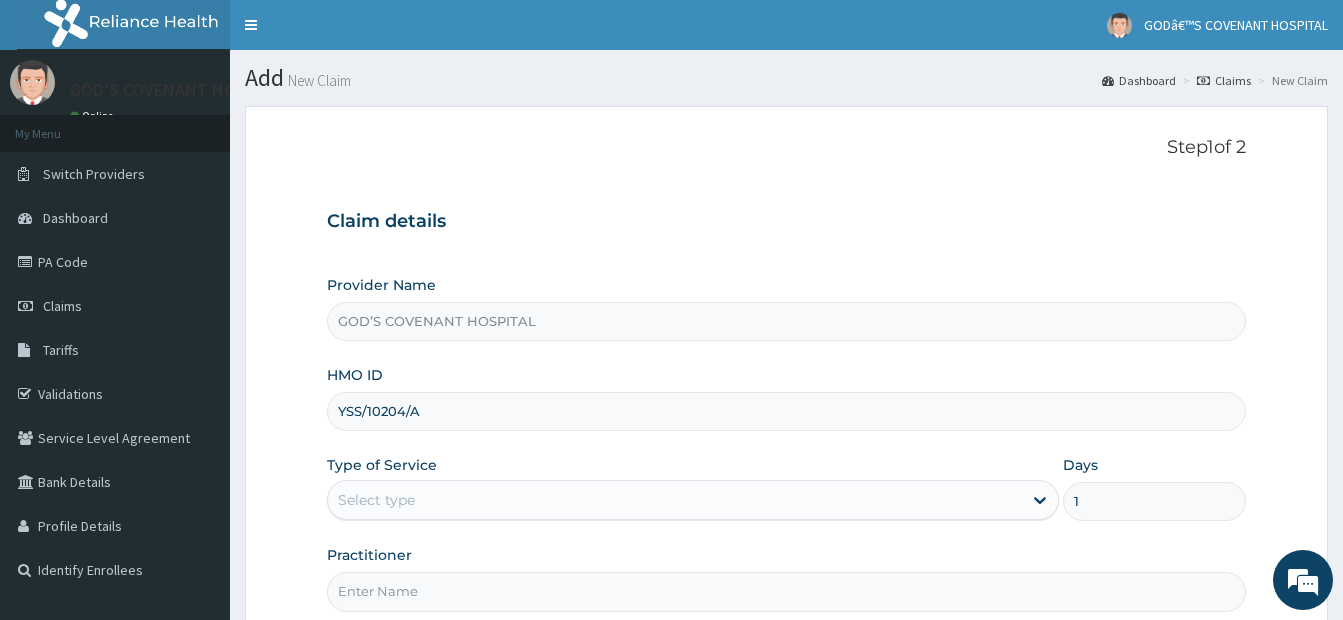 type on "DR. DARE" 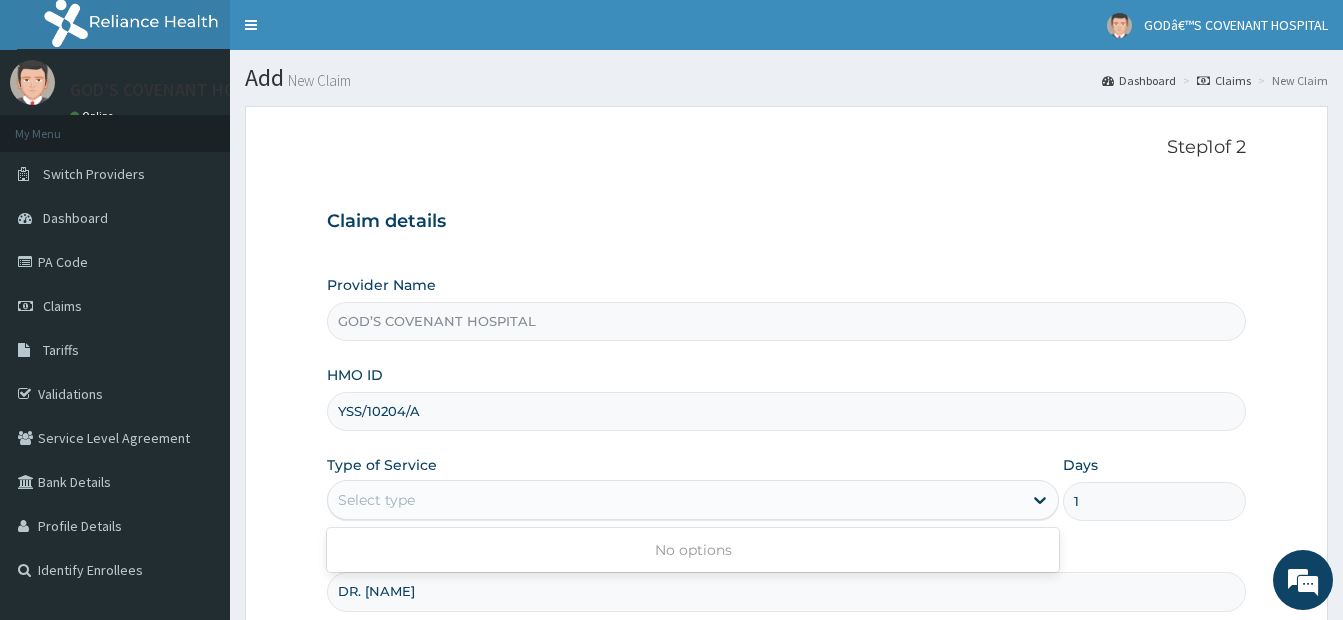 click on "Select type" at bounding box center [675, 500] 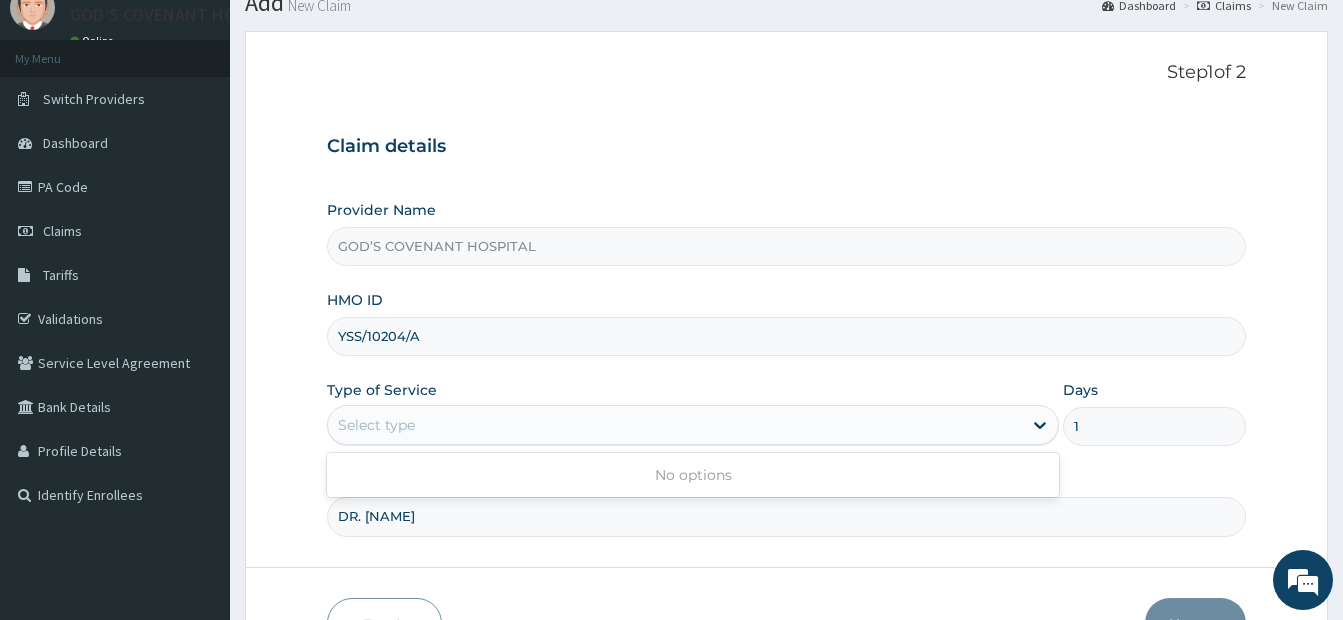 scroll, scrollTop: 202, scrollLeft: 0, axis: vertical 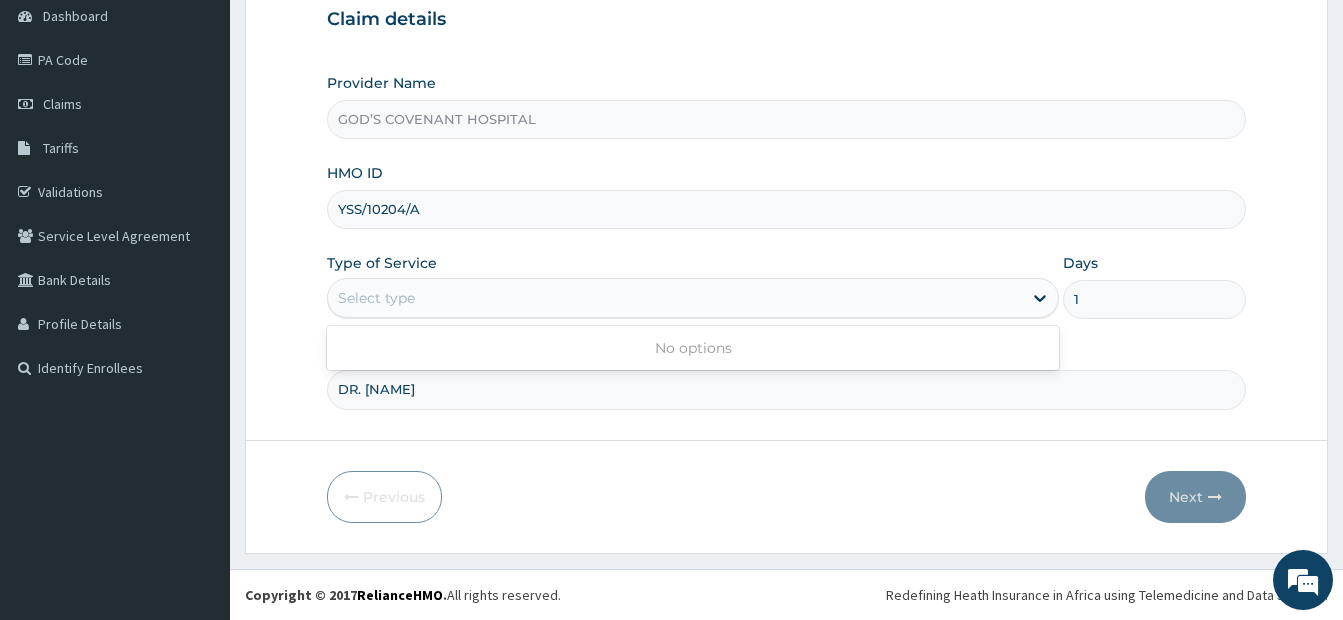 click on "No options" at bounding box center [693, 348] 